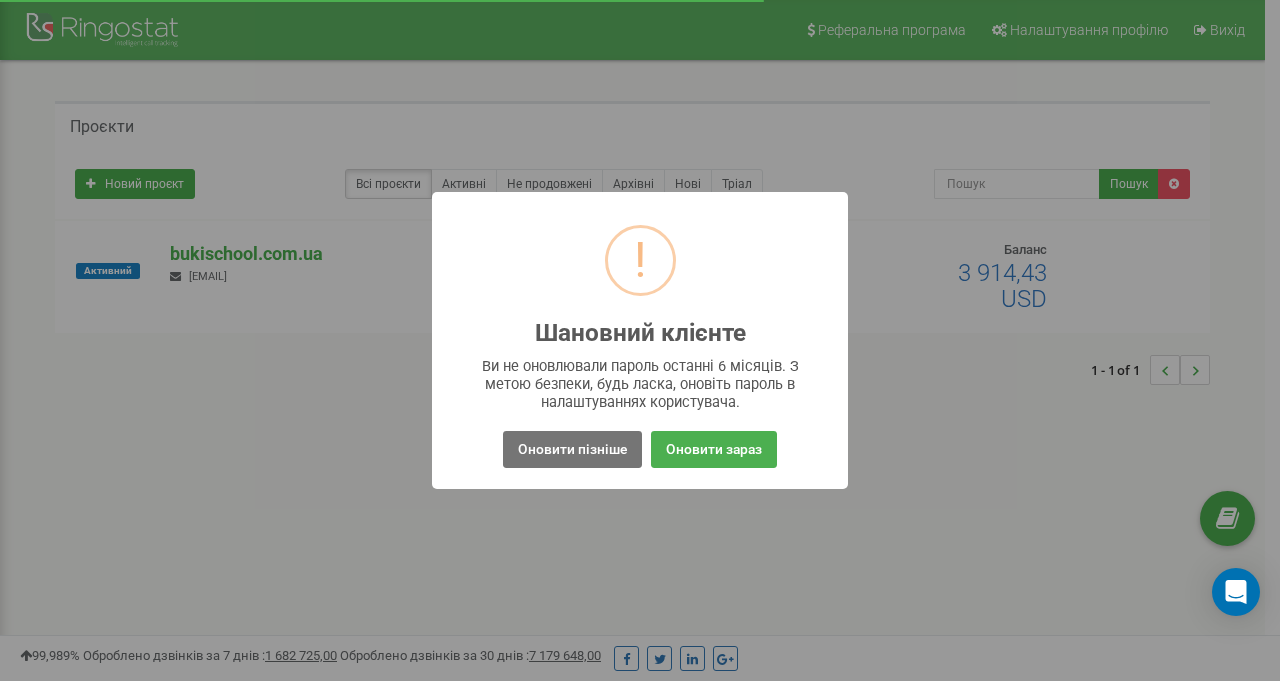 scroll, scrollTop: 0, scrollLeft: 0, axis: both 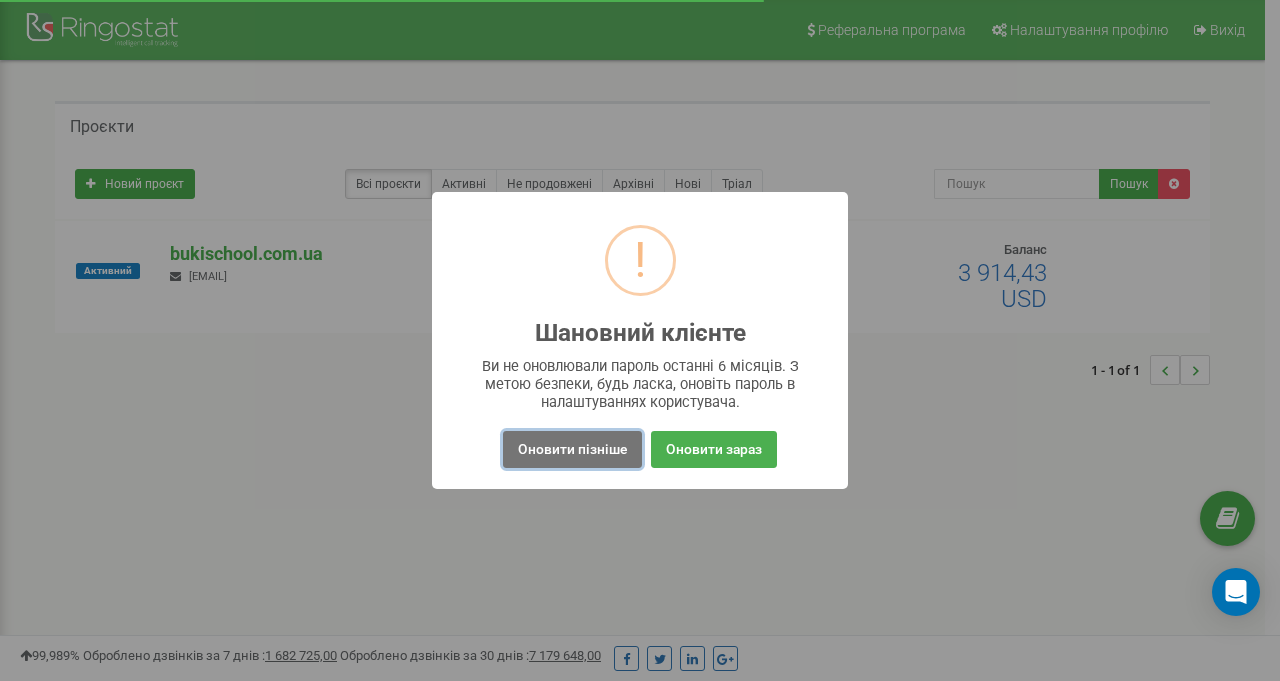 click on "Оновити пізніше" at bounding box center (572, 449) 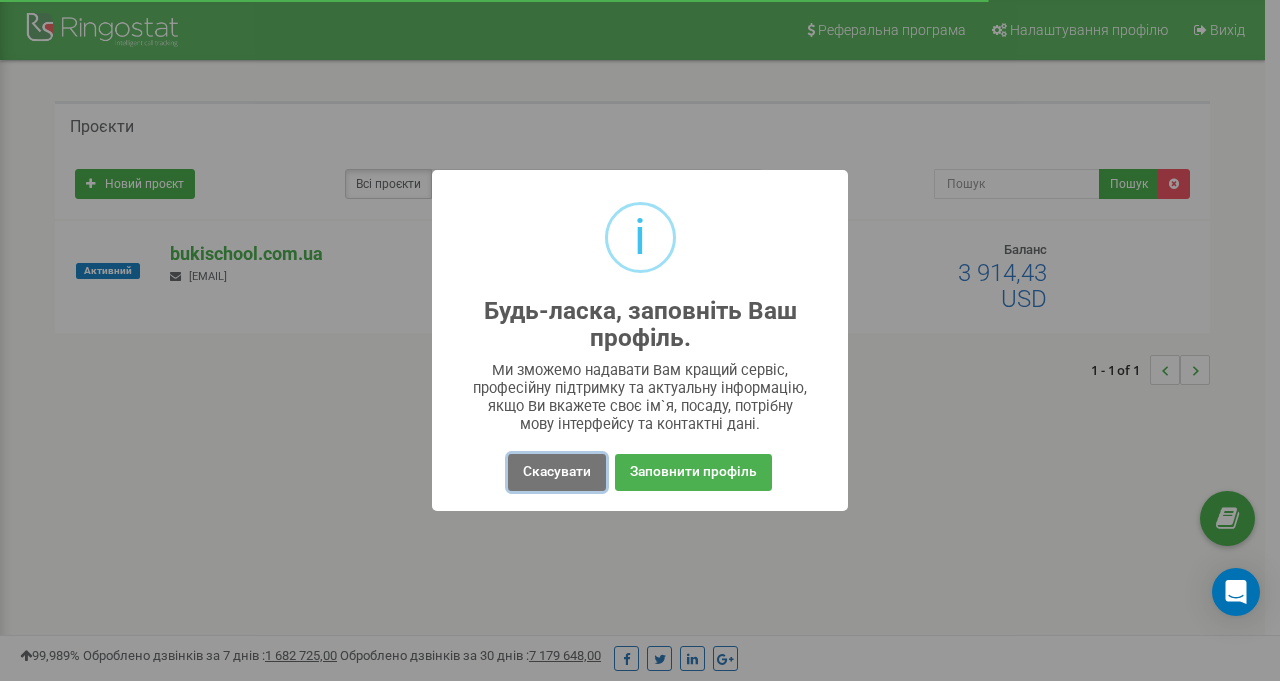 click on "Скасувати" at bounding box center [557, 472] 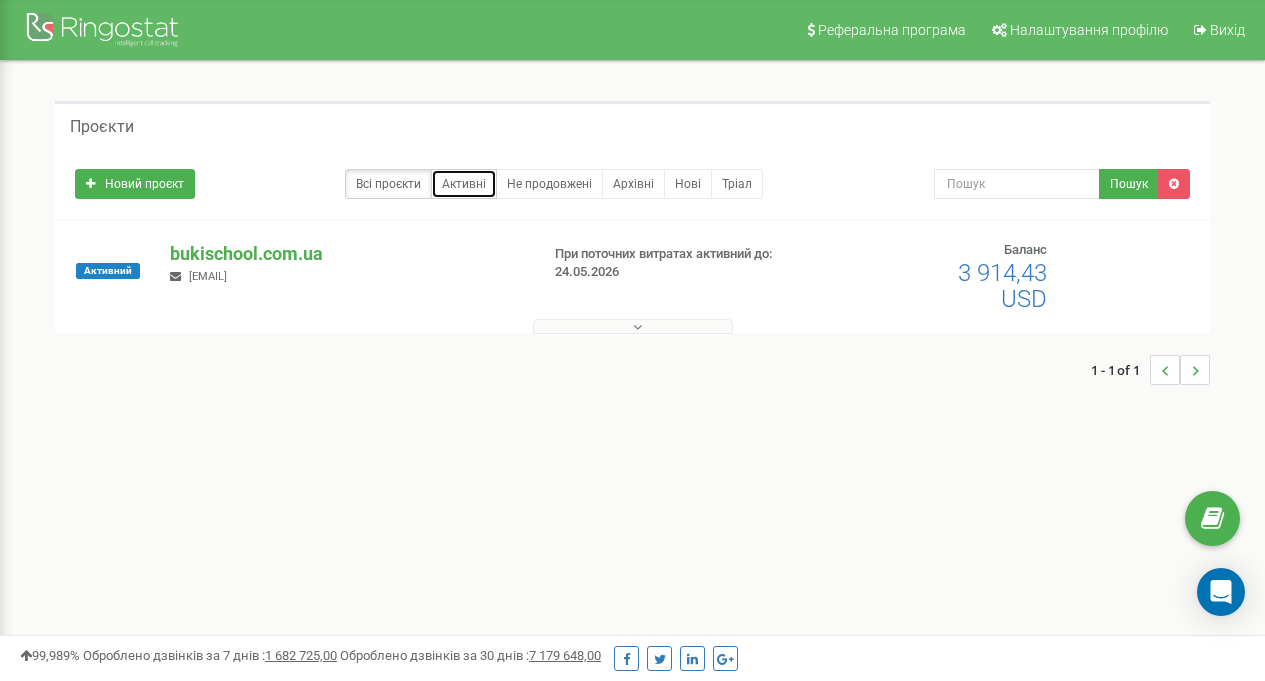 click on "Активні" at bounding box center [464, 184] 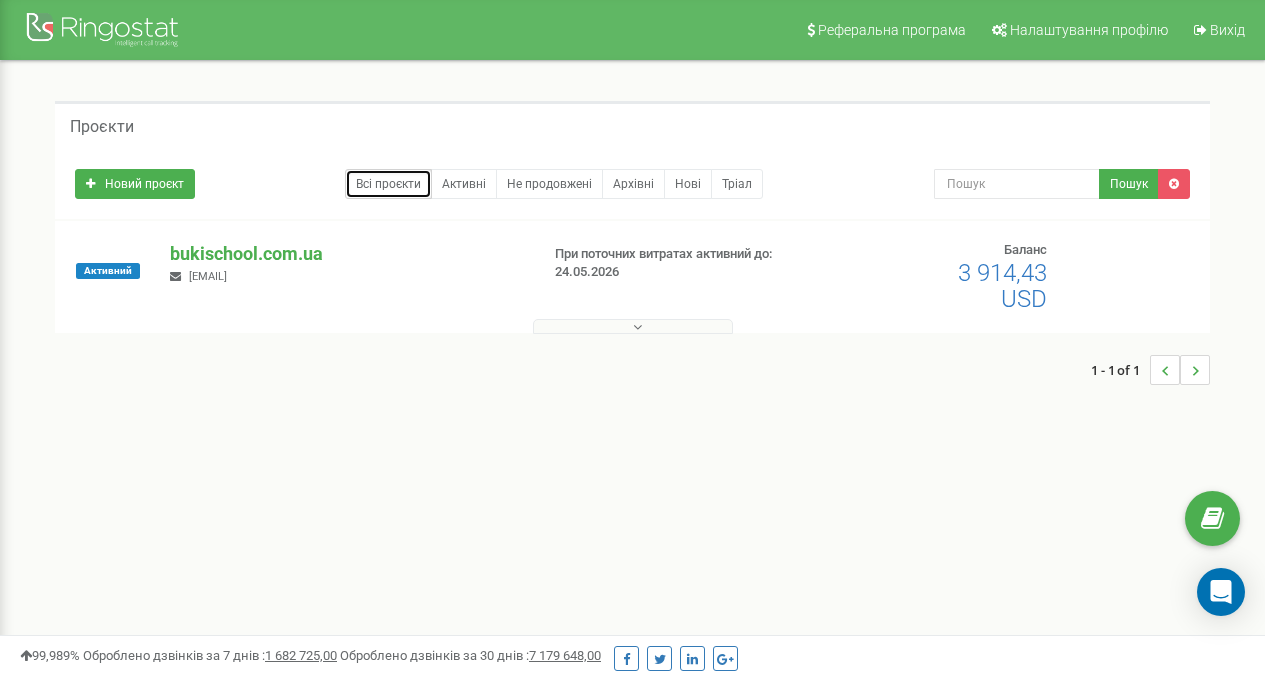 click on "Всі проєкти" at bounding box center (388, 184) 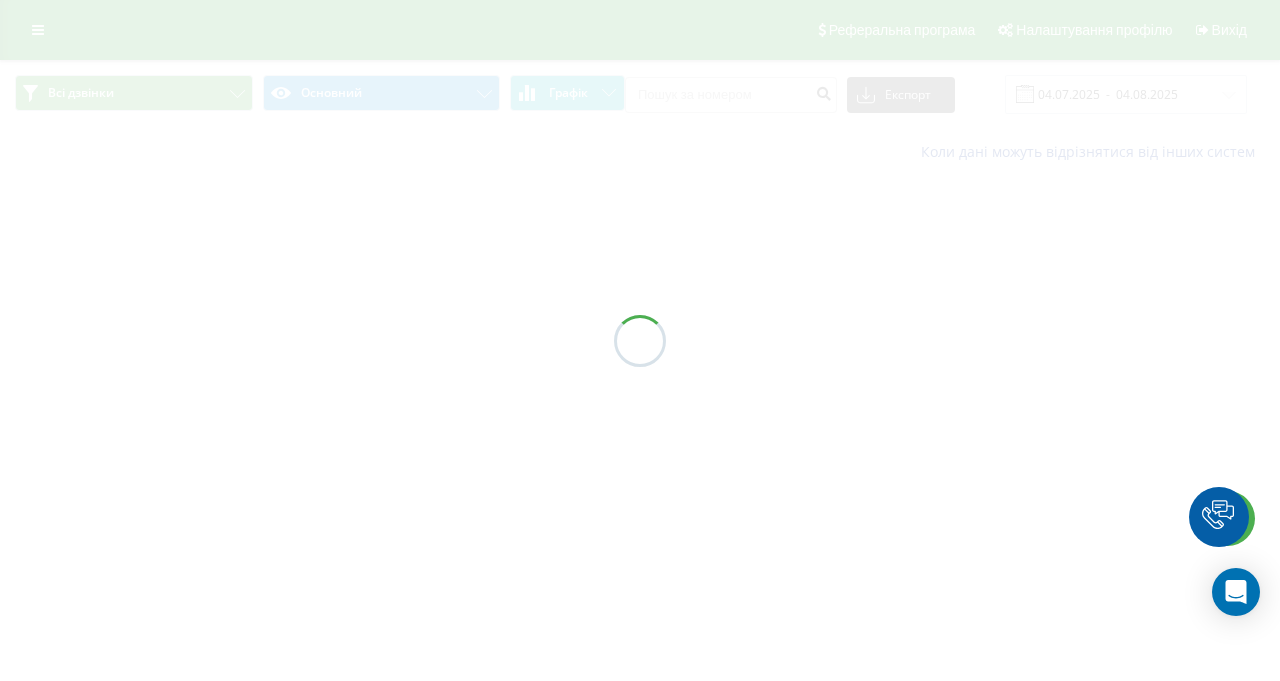 scroll, scrollTop: 0, scrollLeft: 0, axis: both 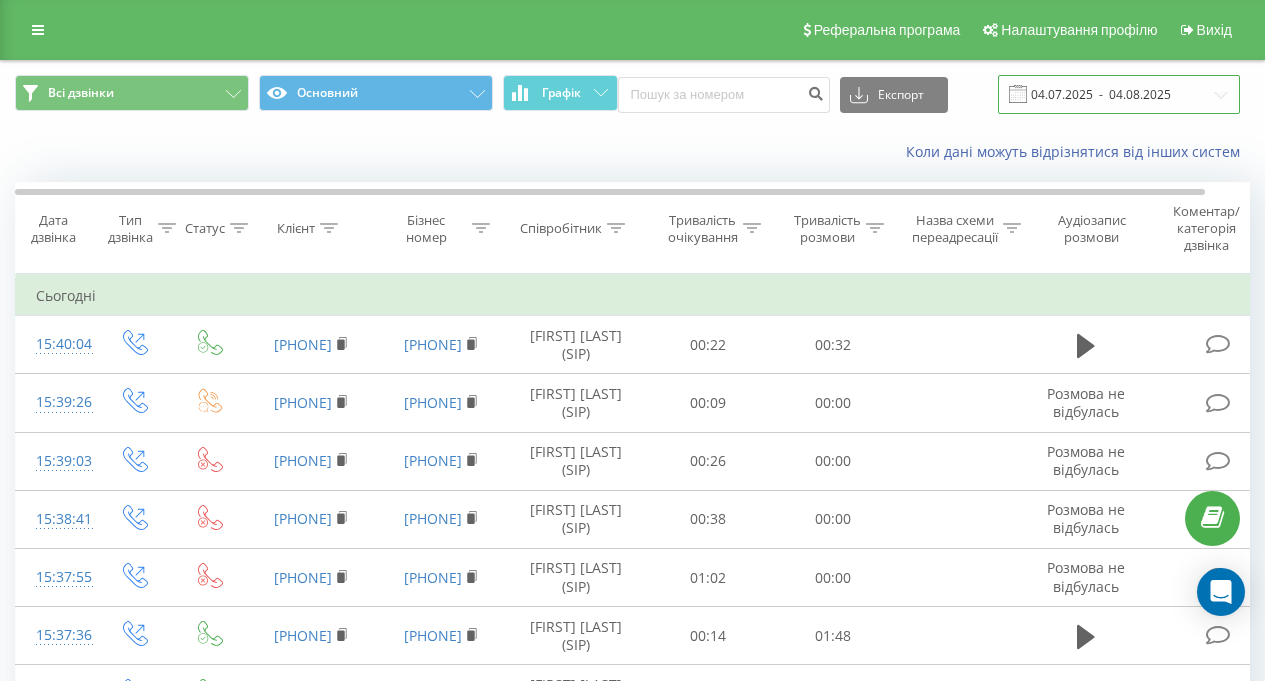 click on "04.07.2025  -  04.08.2025" at bounding box center [1119, 94] 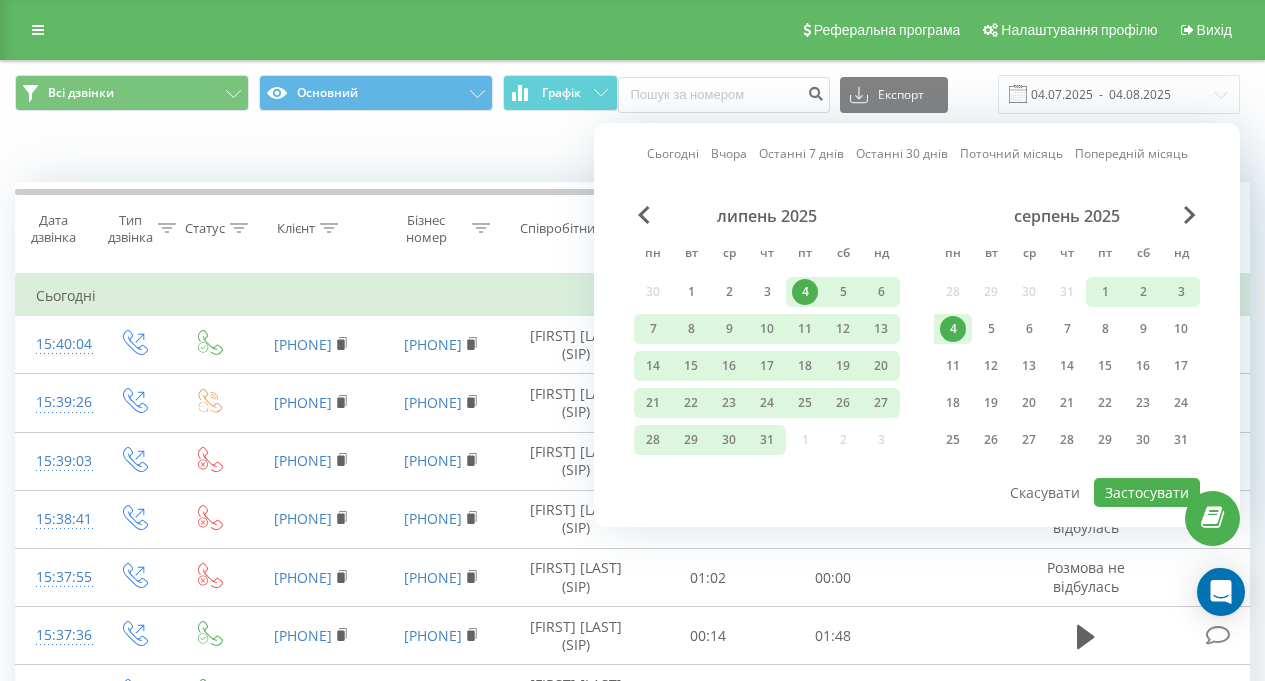 click on "4" at bounding box center (953, 329) 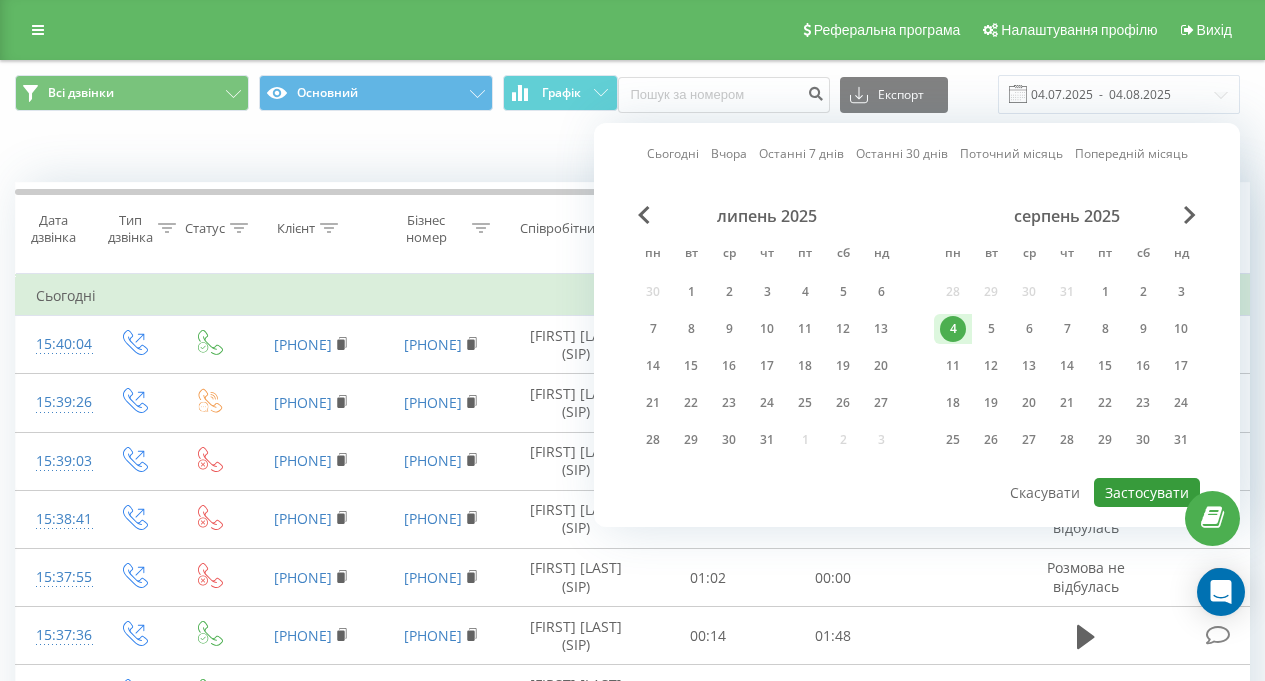 click on "Застосувати" at bounding box center [1147, 492] 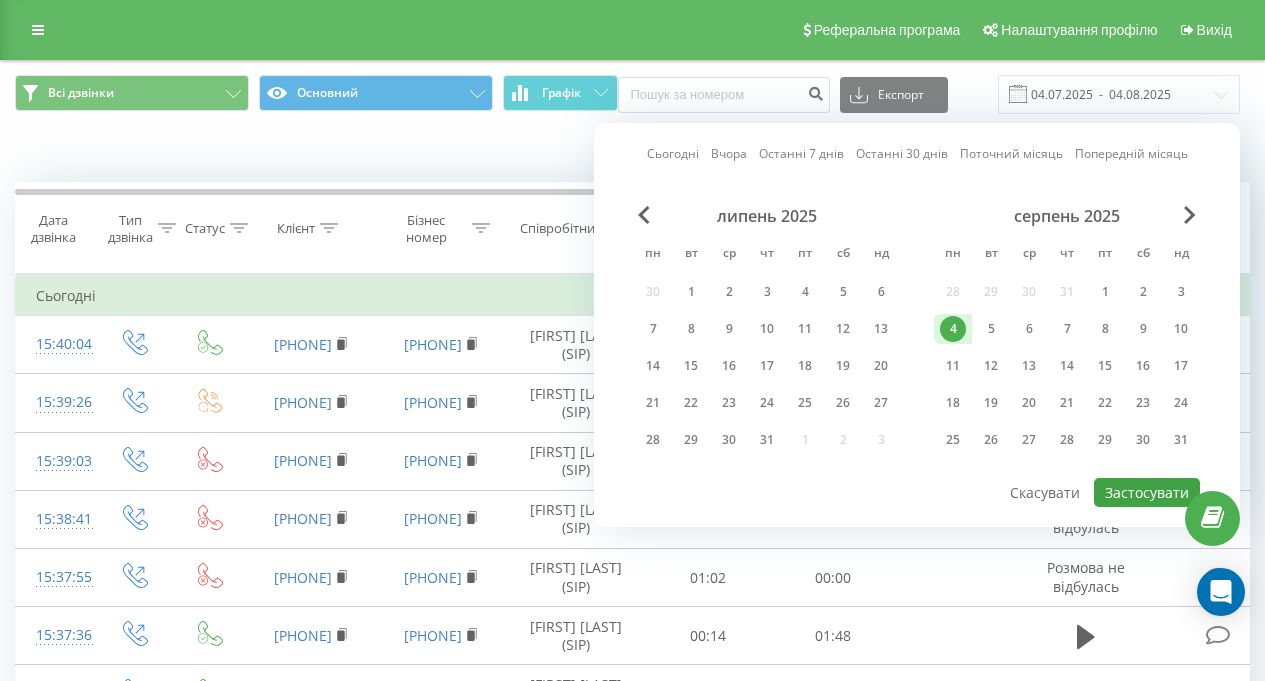 type on "04.08.2025  -  04.08.2025" 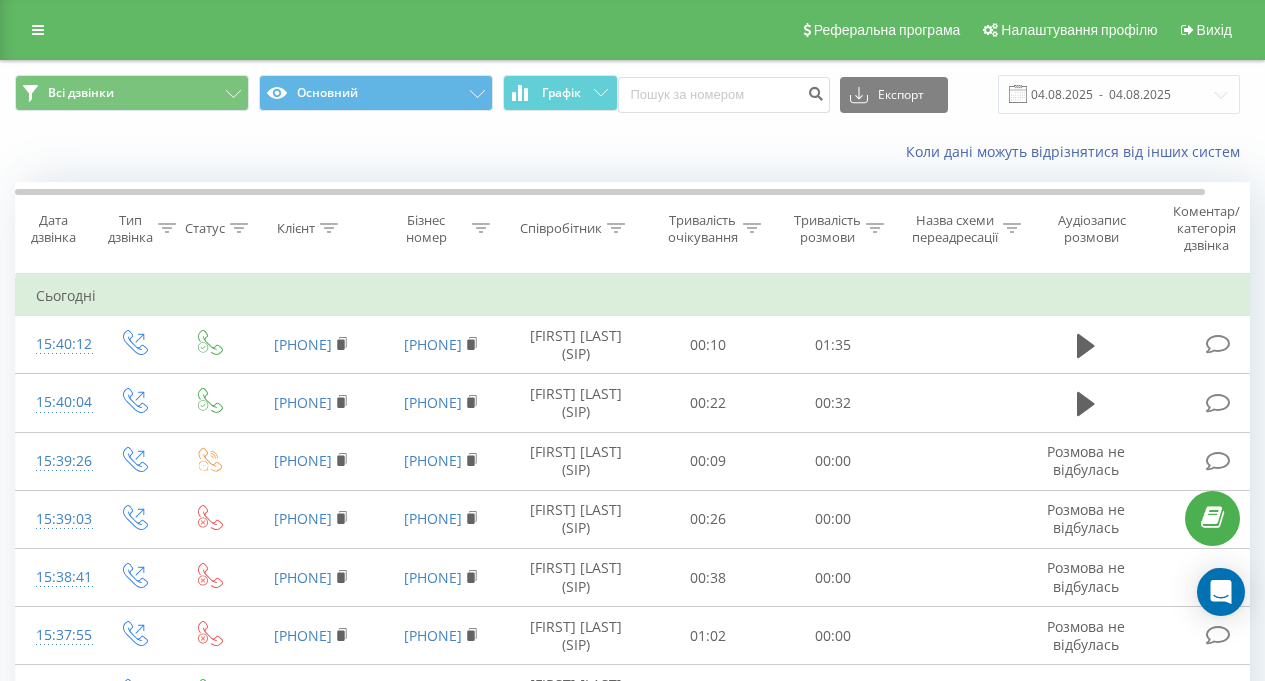 click 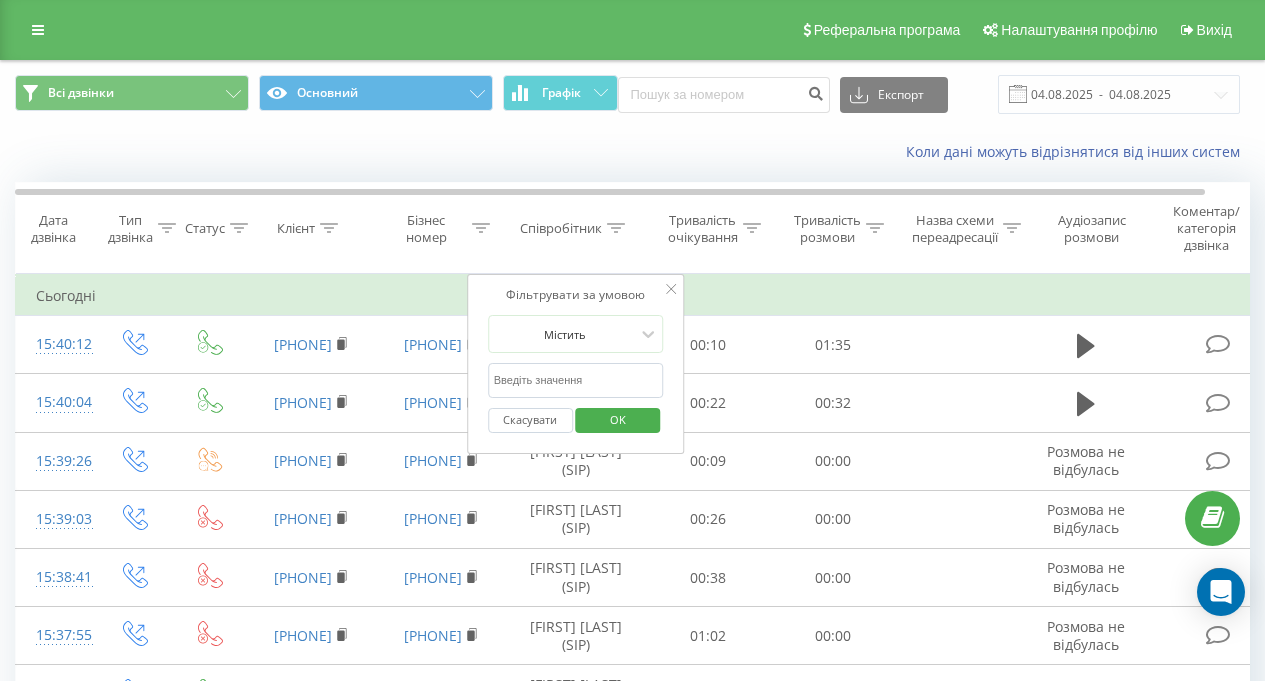 click at bounding box center (576, 380) 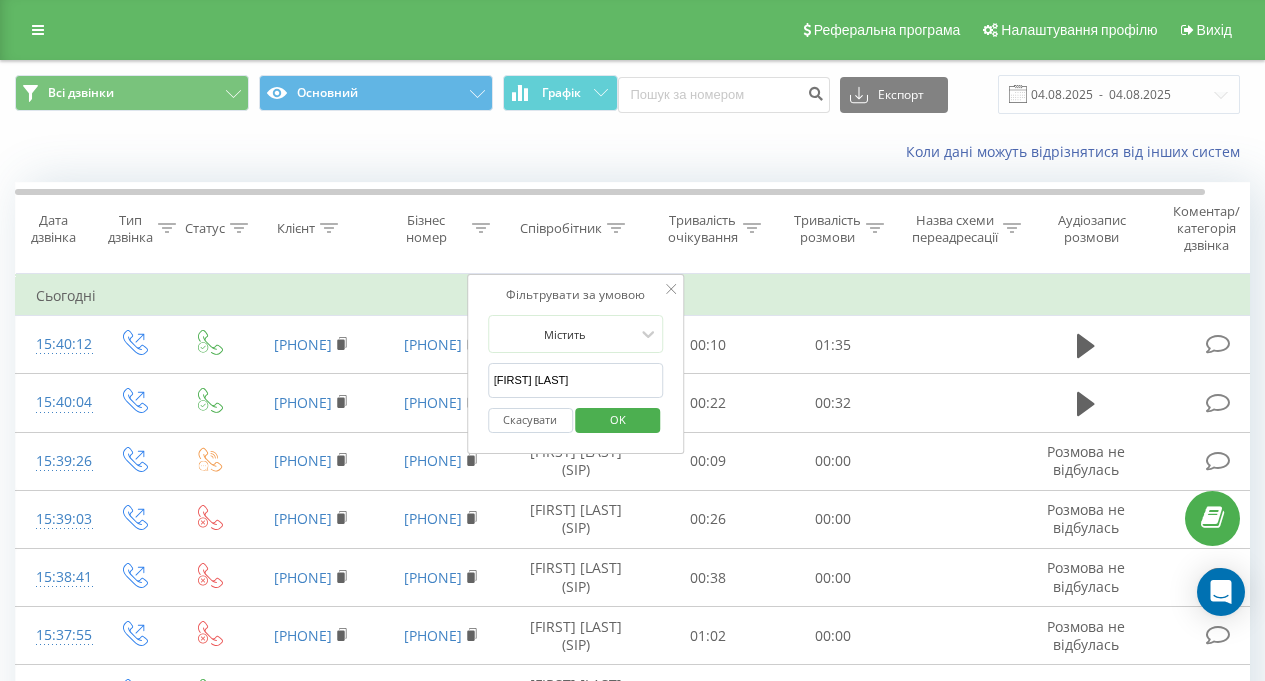click on "OK" at bounding box center [618, 419] 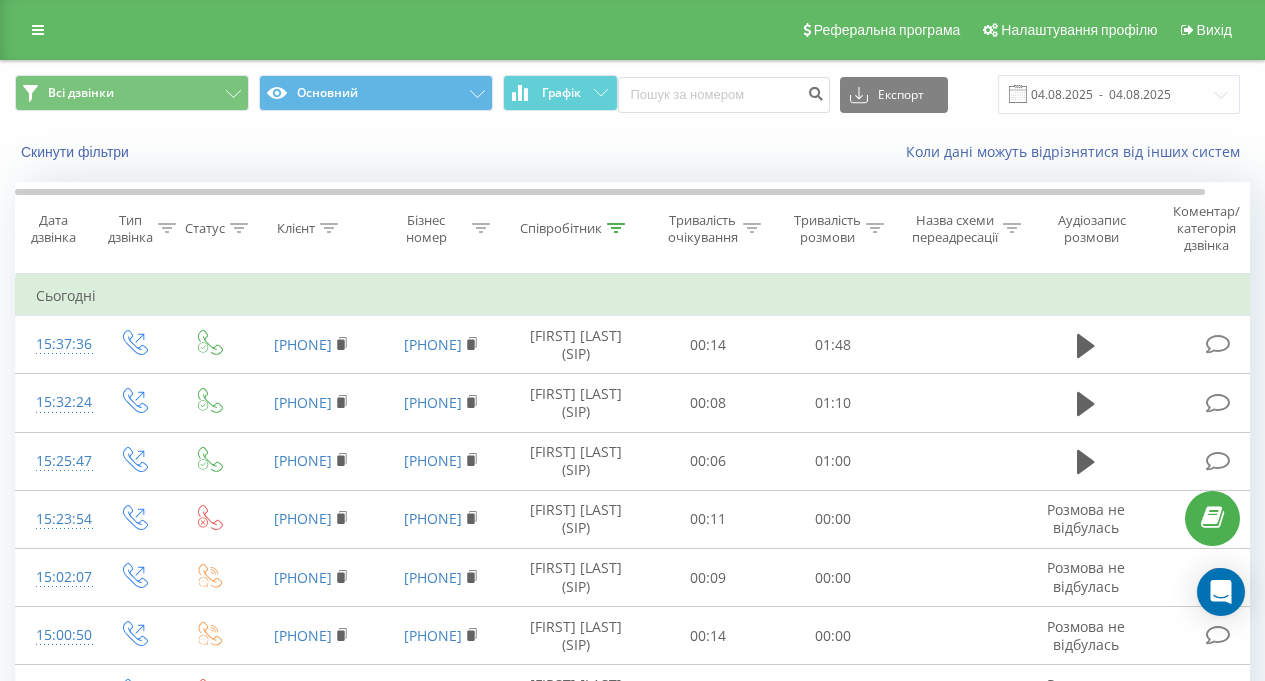 scroll, scrollTop: 1165, scrollLeft: 0, axis: vertical 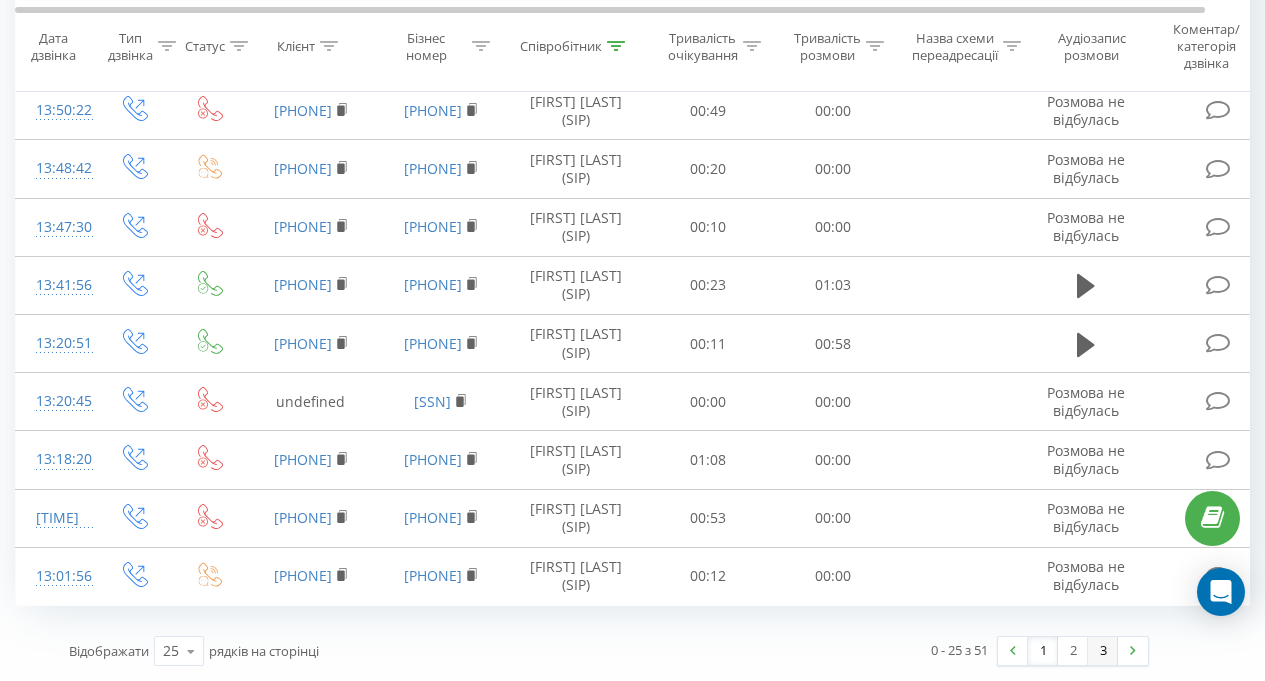 click on "3" at bounding box center [1103, 651] 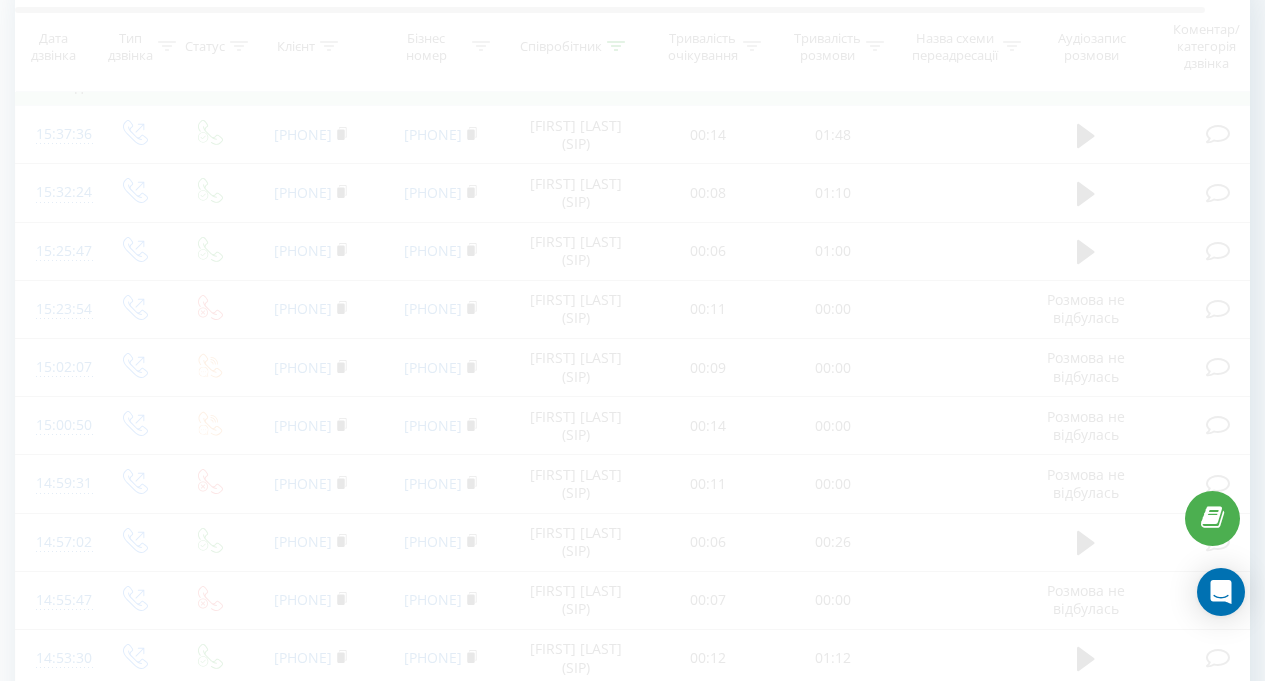 scroll, scrollTop: 64, scrollLeft: 0, axis: vertical 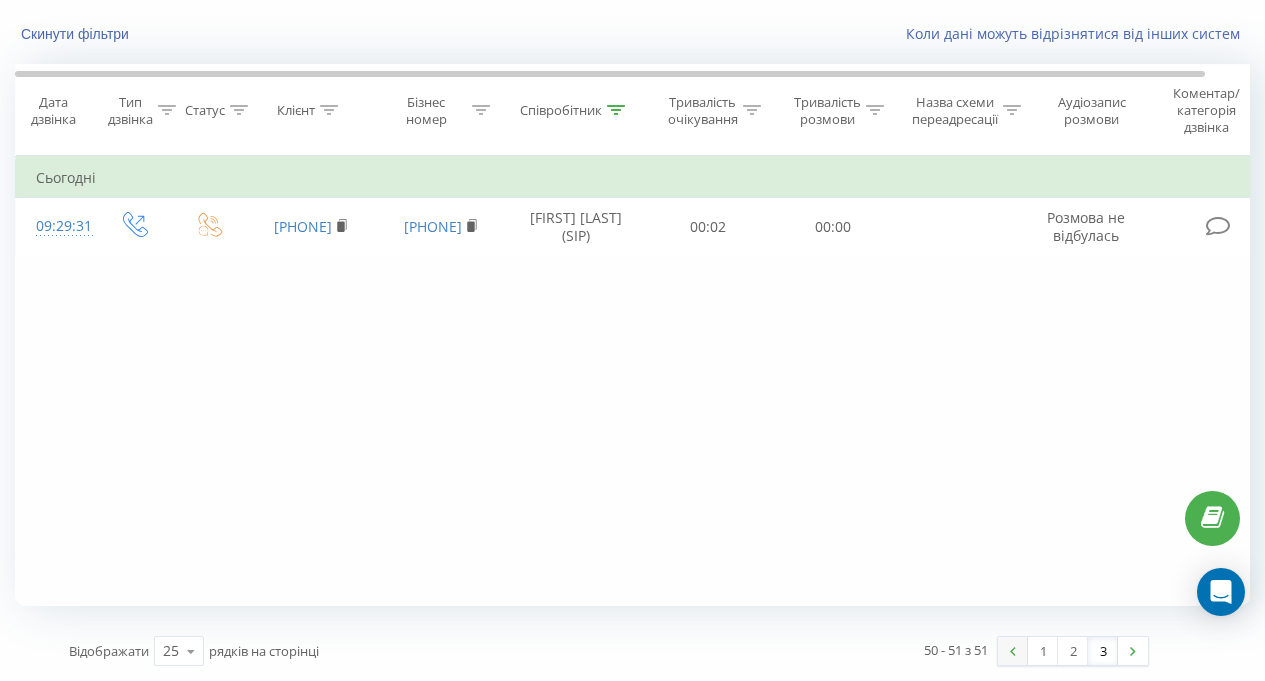 click at bounding box center [1013, 651] 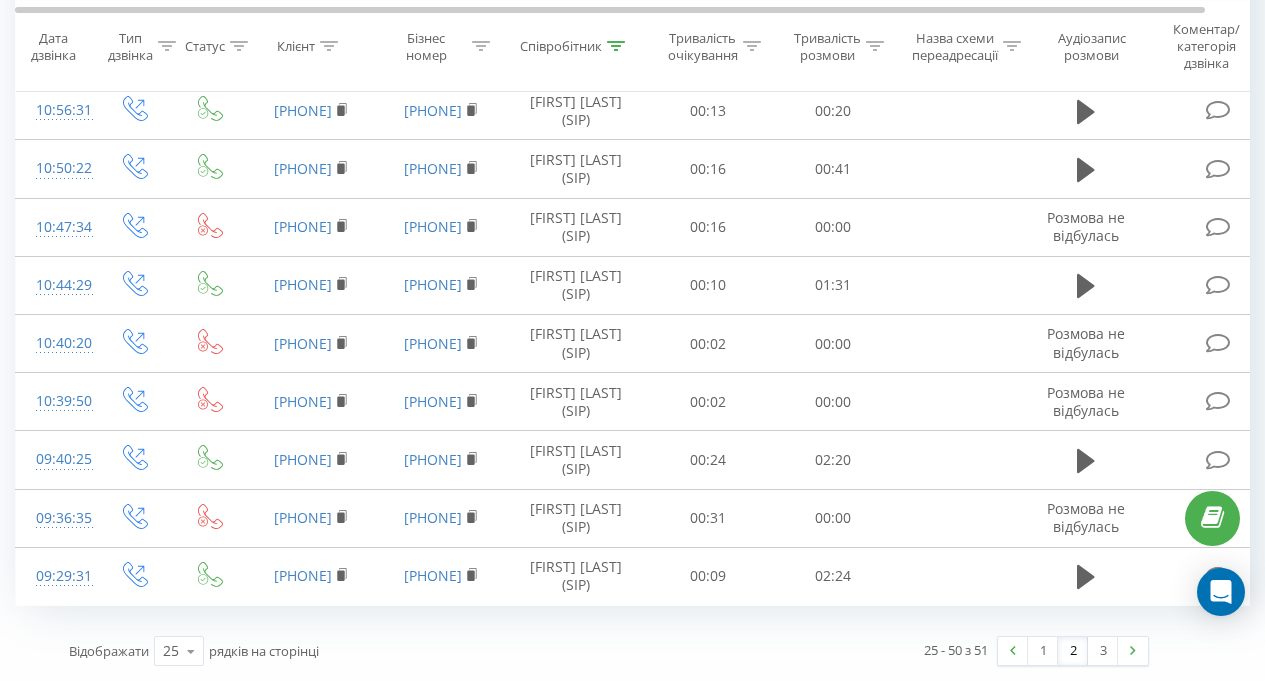 scroll, scrollTop: 410, scrollLeft: 0, axis: vertical 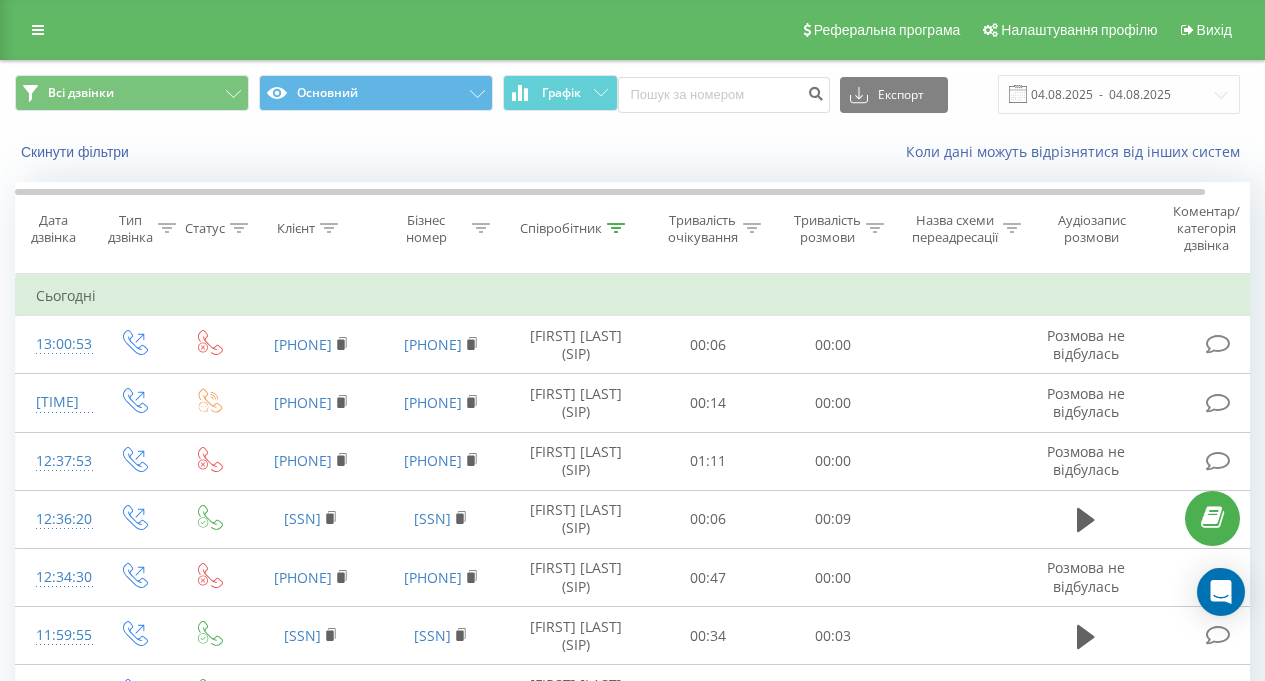 click on "Співробітник" at bounding box center (576, 228) 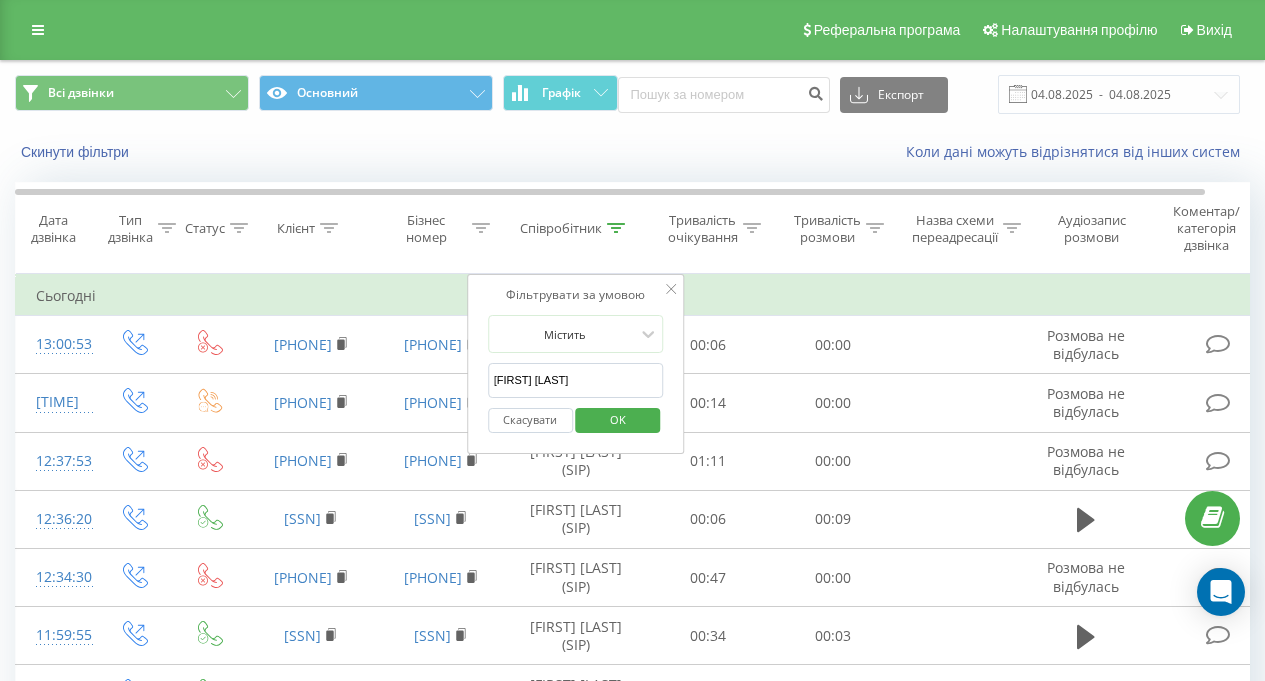 click on "Курочка Катерина" at bounding box center (576, 380) 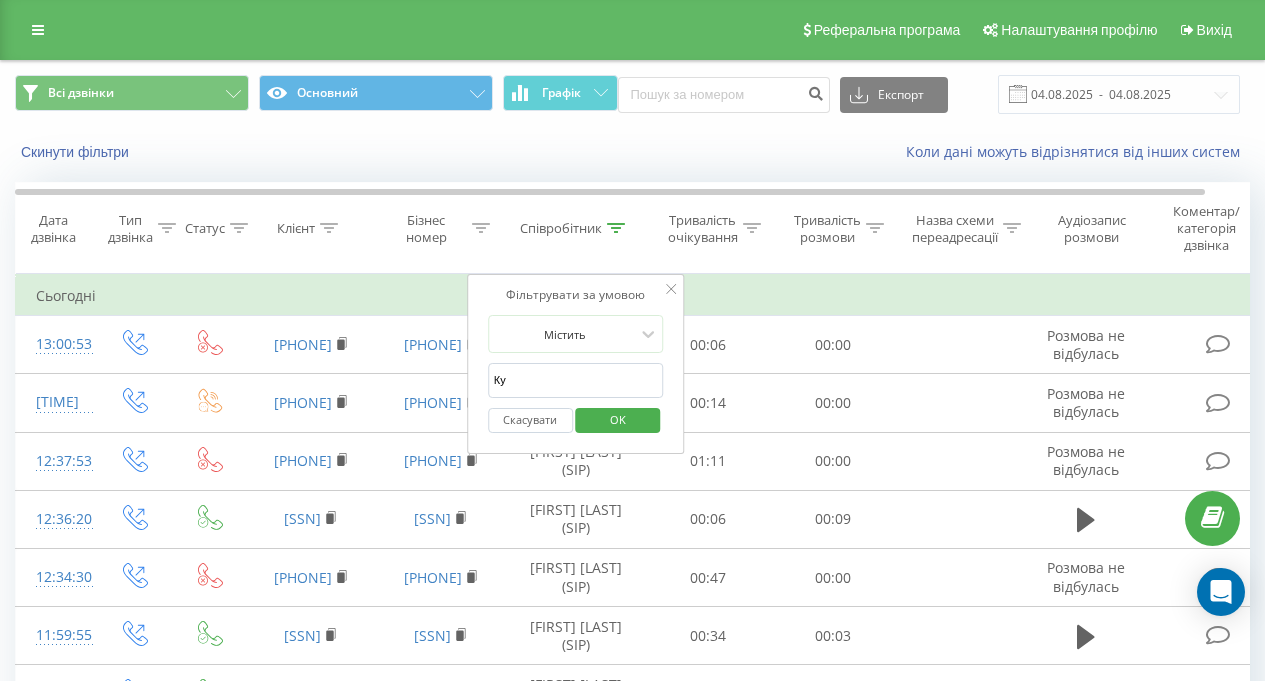 type on "К" 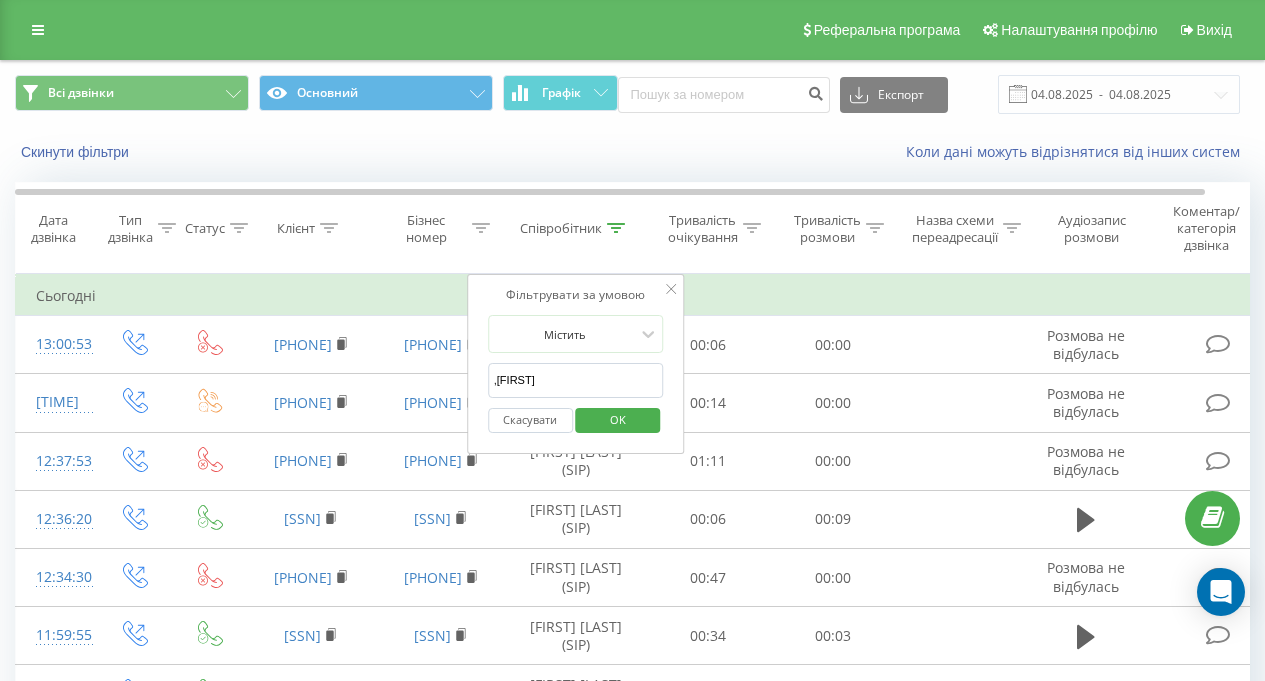 type on "," 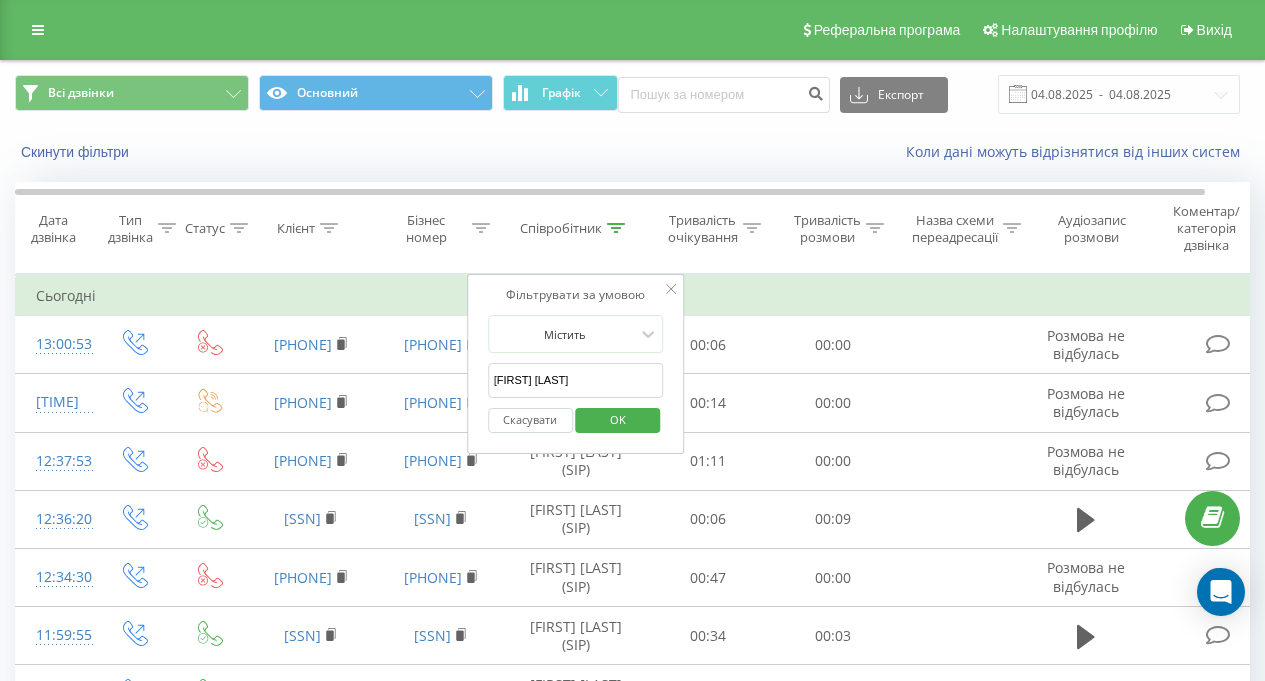 click on "OK" at bounding box center (618, 419) 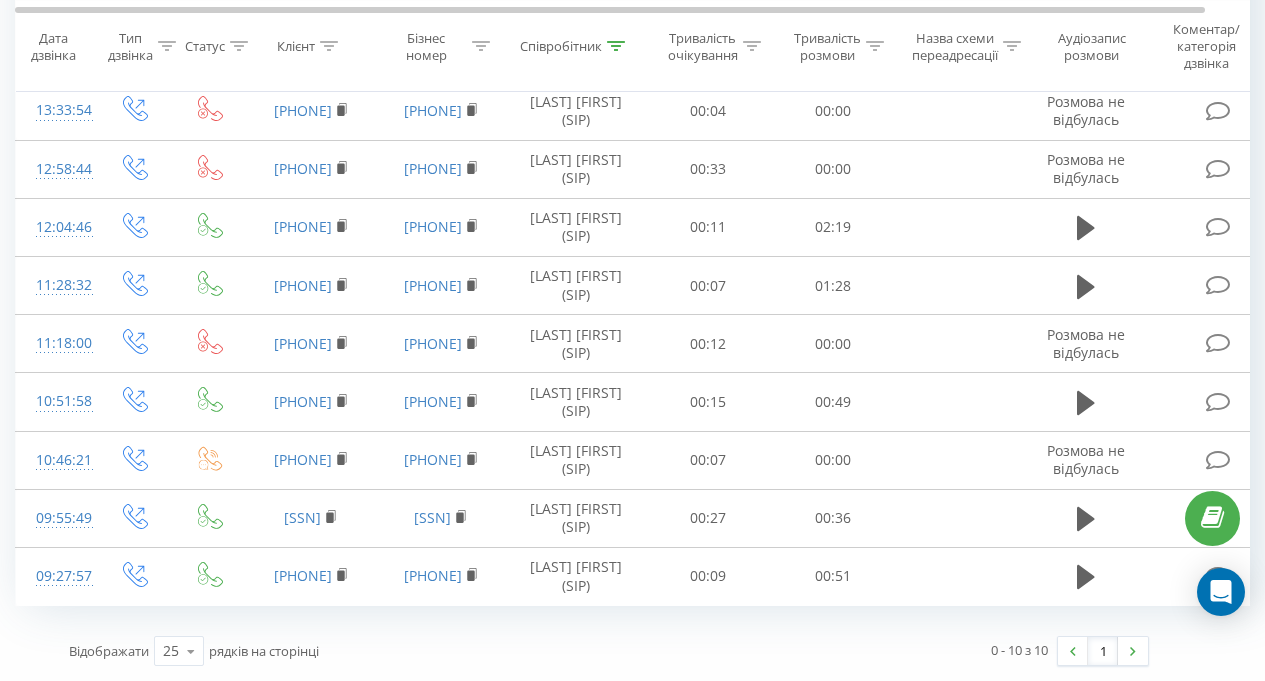 scroll, scrollTop: 0, scrollLeft: 0, axis: both 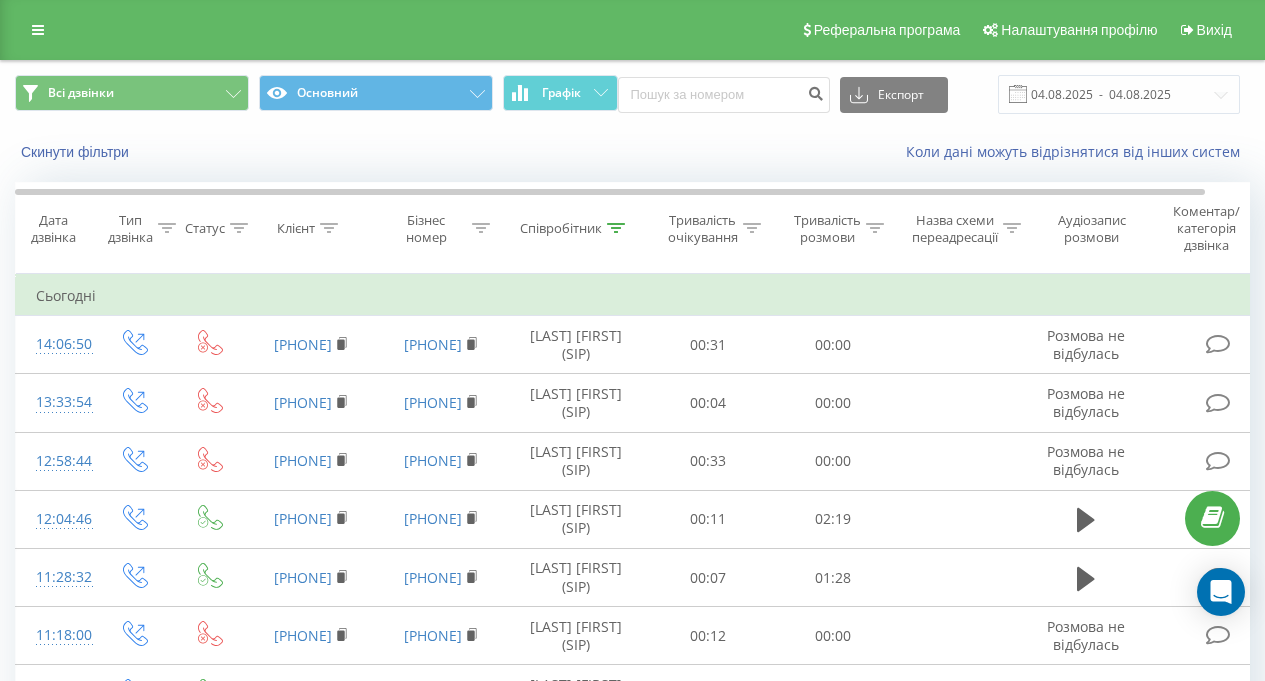 click on "Співробітник" at bounding box center [561, 228] 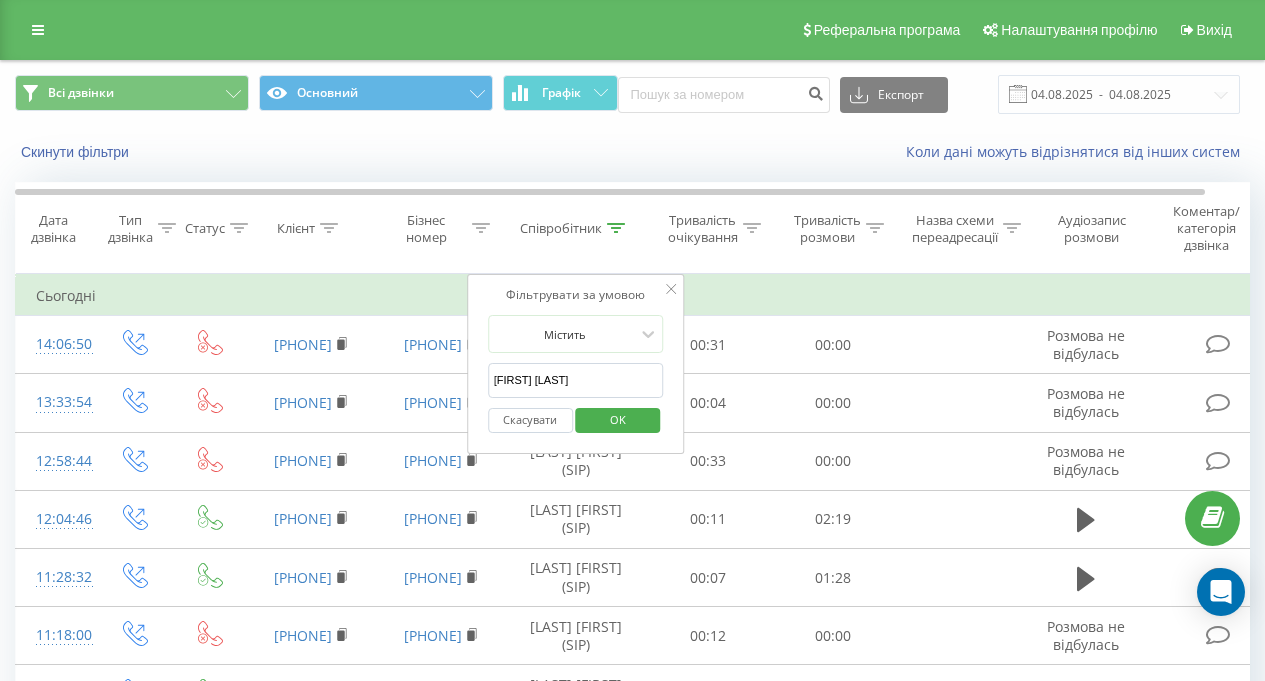 click on "бондаренко ольга" at bounding box center (576, 380) 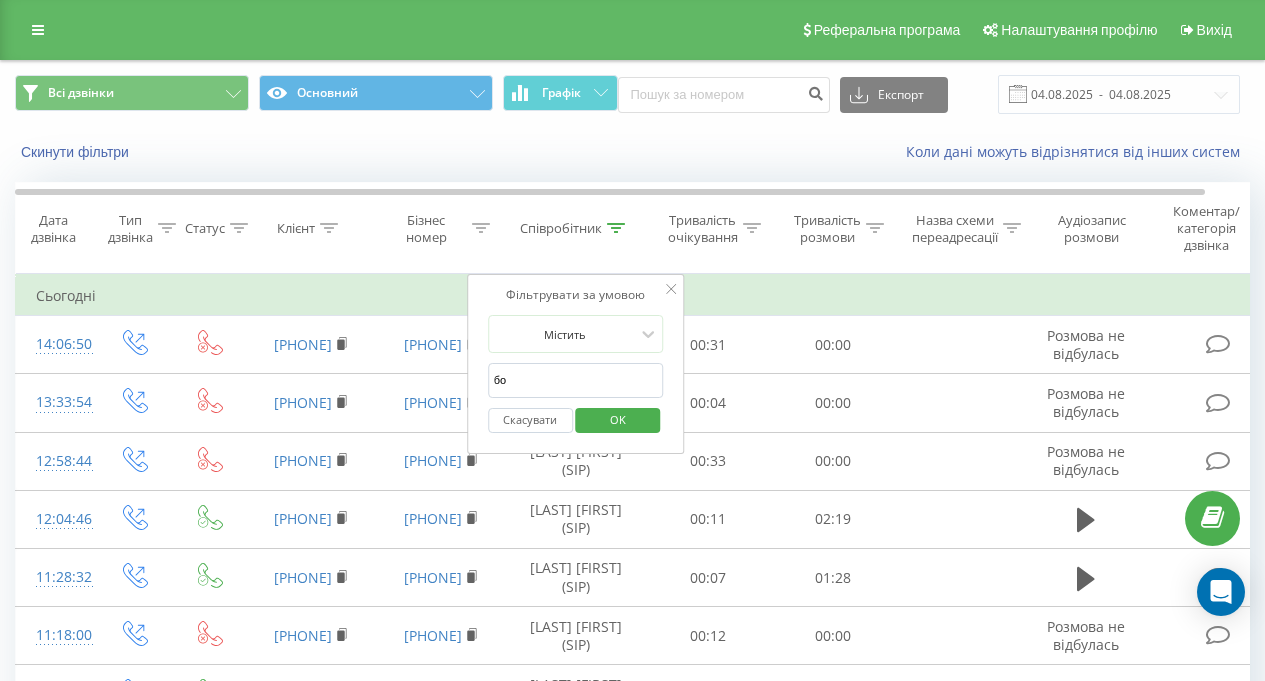 type on "б" 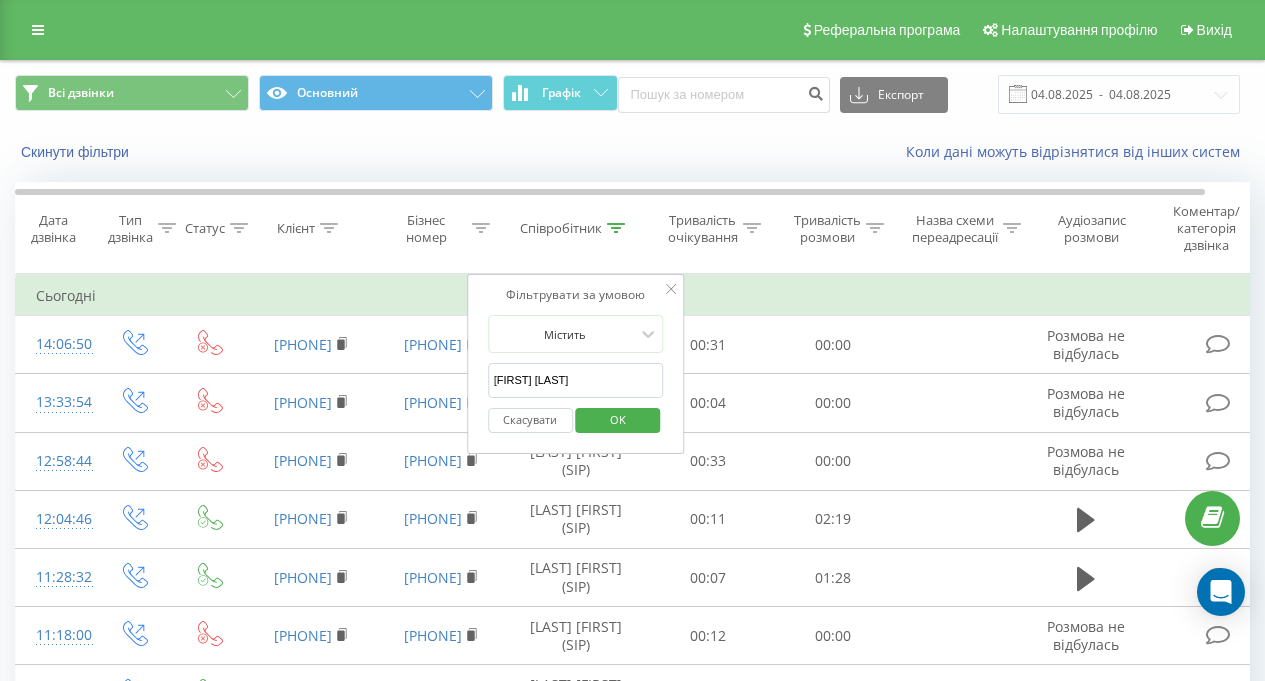 click on "OK" at bounding box center (618, 419) 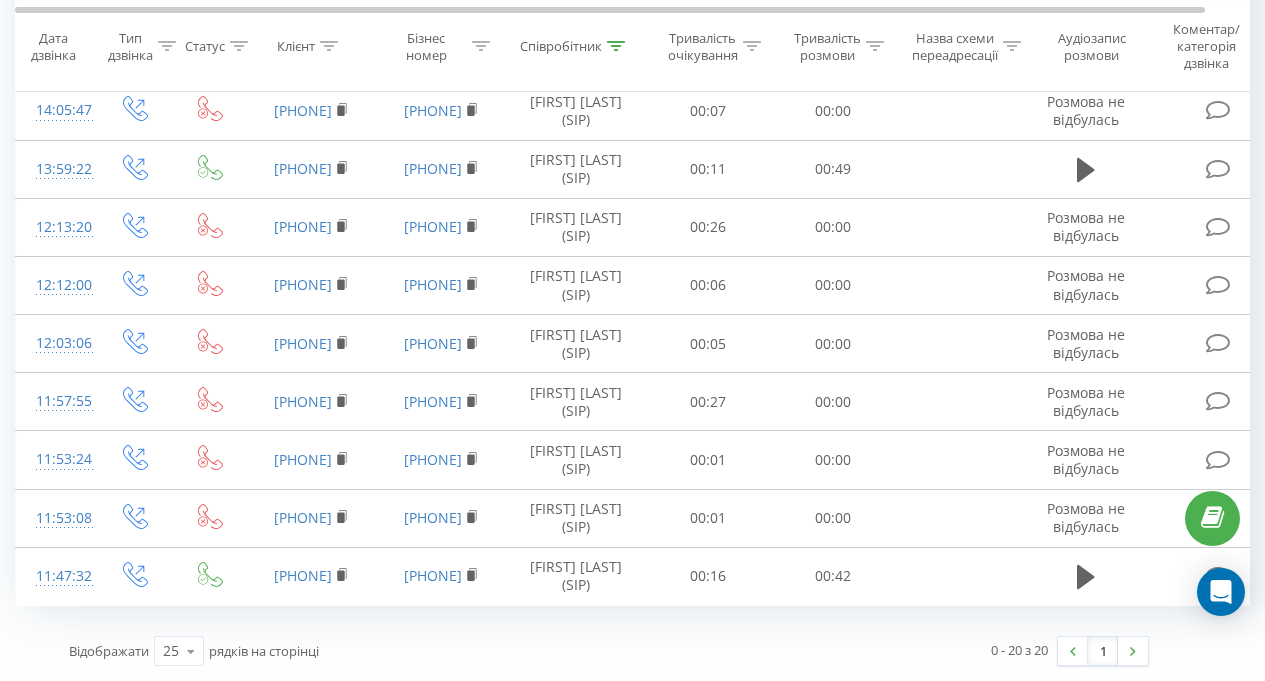 scroll, scrollTop: 0, scrollLeft: 0, axis: both 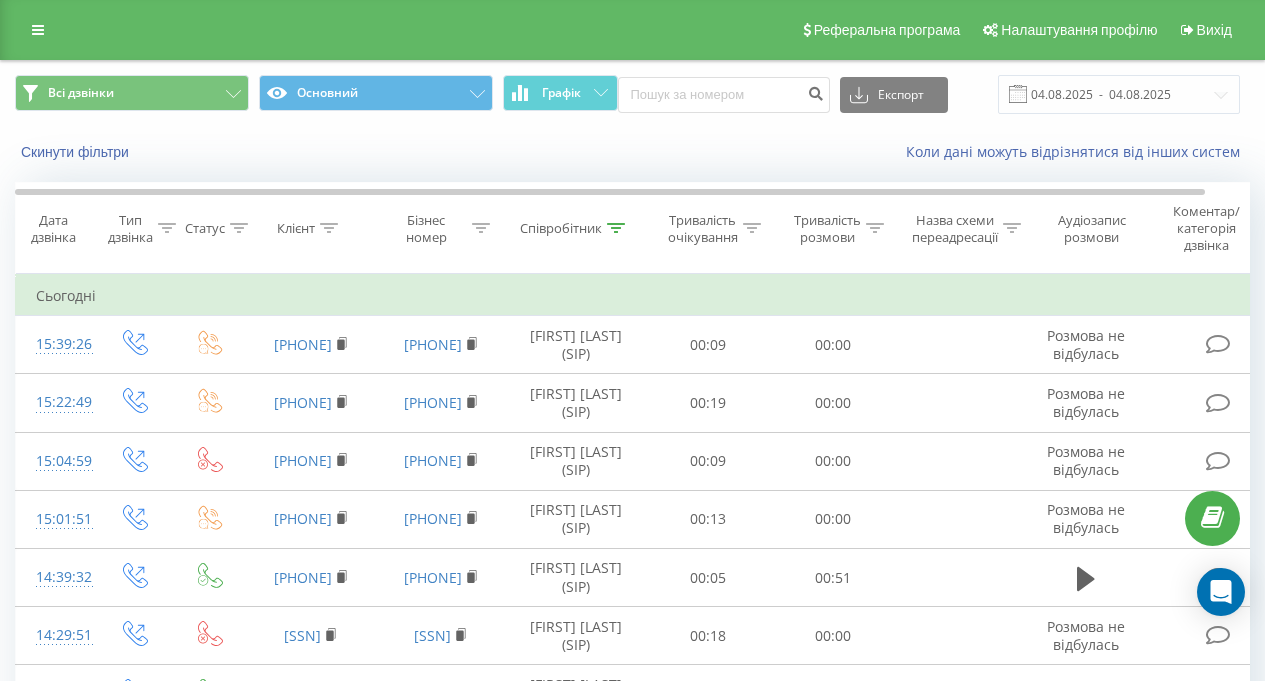 click 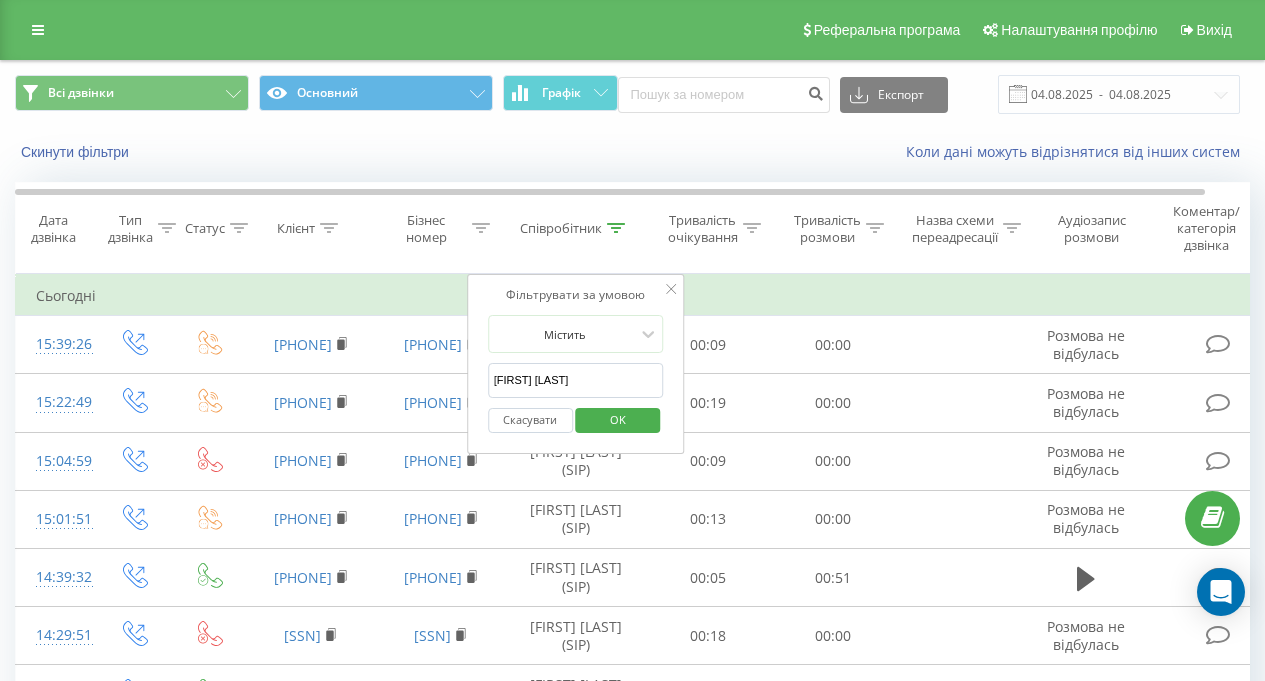 click on "беспала вікторія" at bounding box center [576, 380] 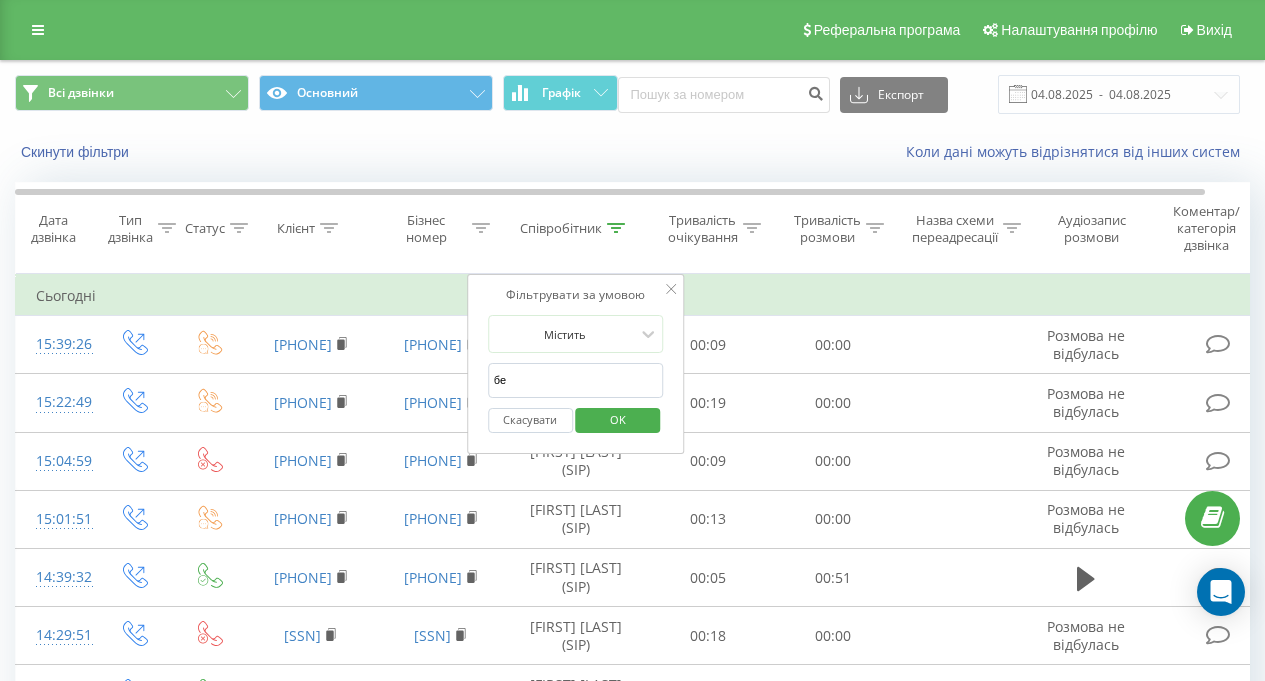 type on "б" 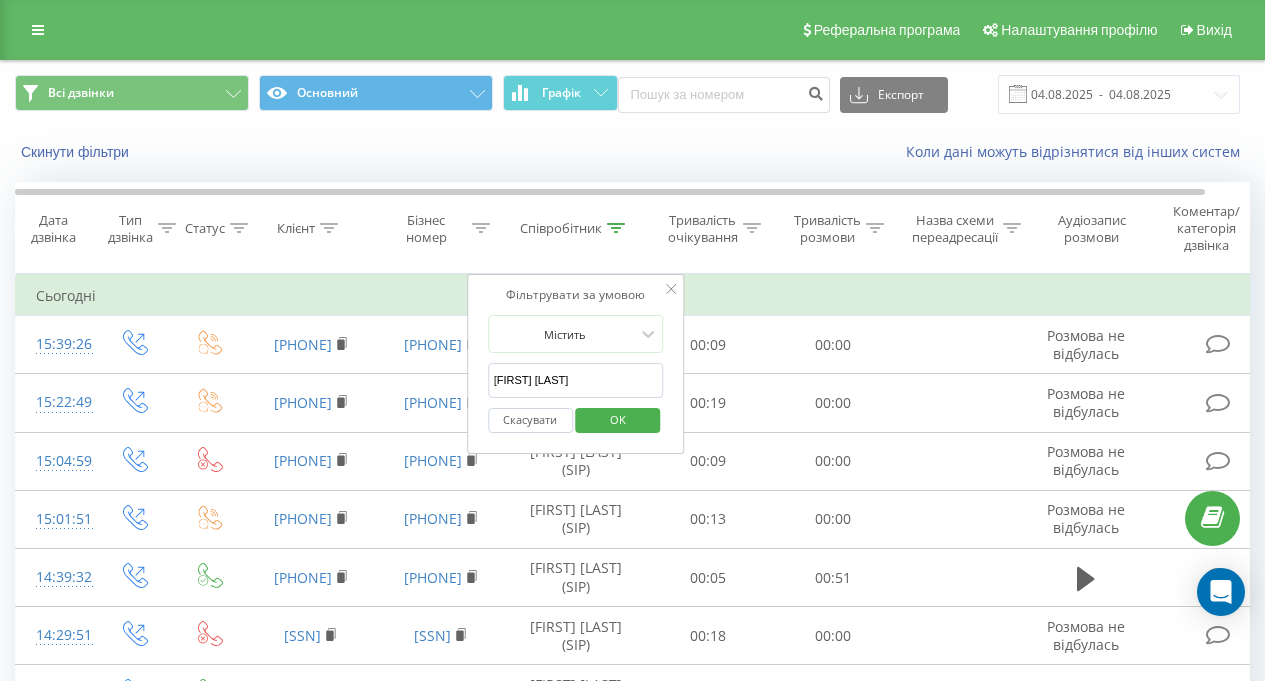 click on "OK" at bounding box center [618, 419] 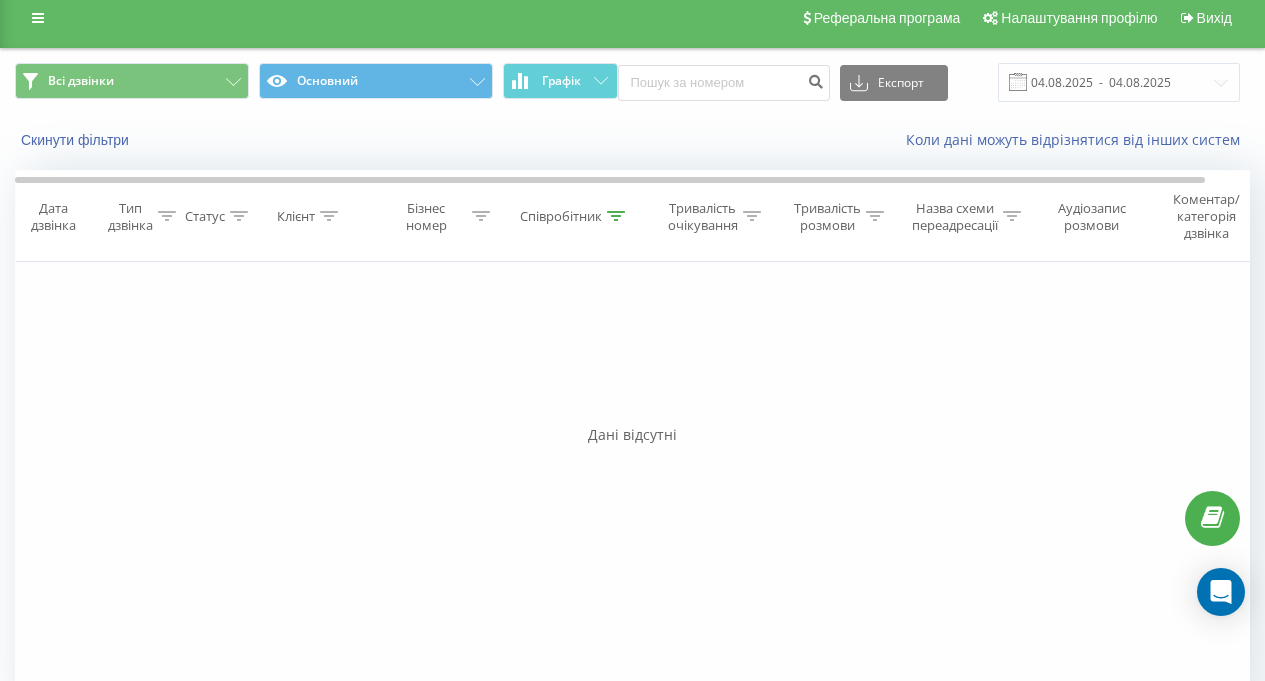 scroll, scrollTop: 0, scrollLeft: 0, axis: both 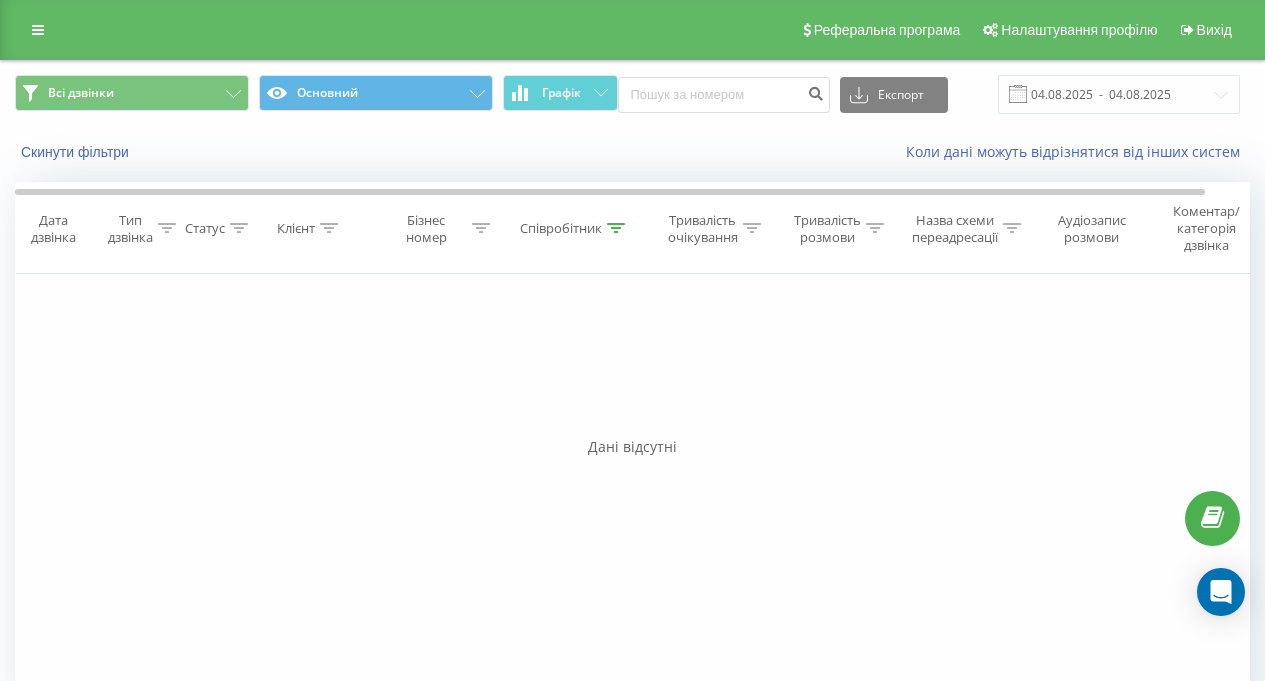 click on "Співробітник" at bounding box center [572, 228] 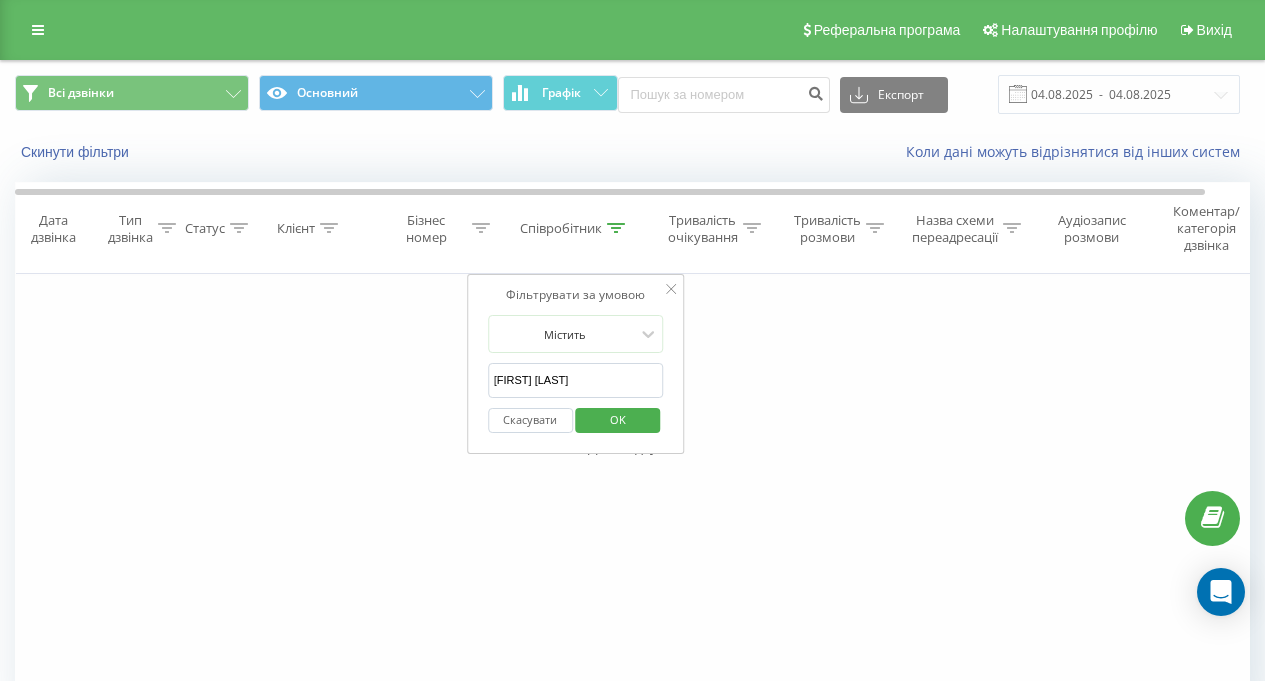 click on "жуківець ксенія" at bounding box center [576, 380] 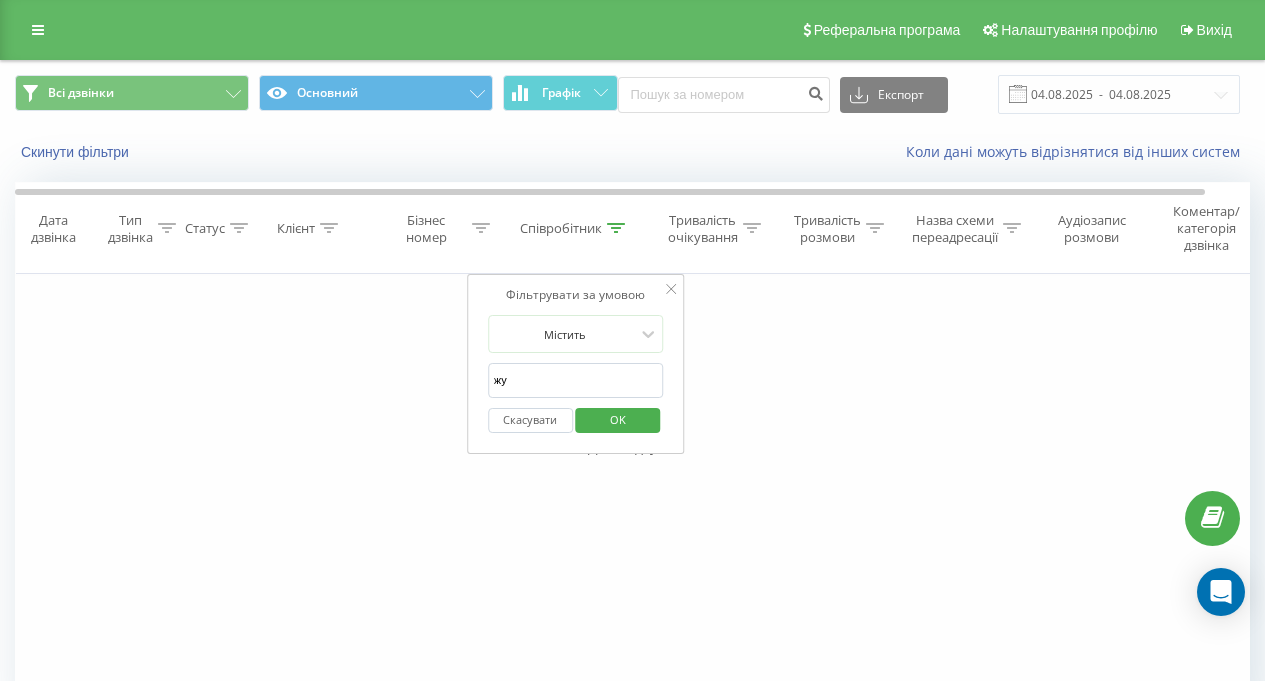 type on "ж" 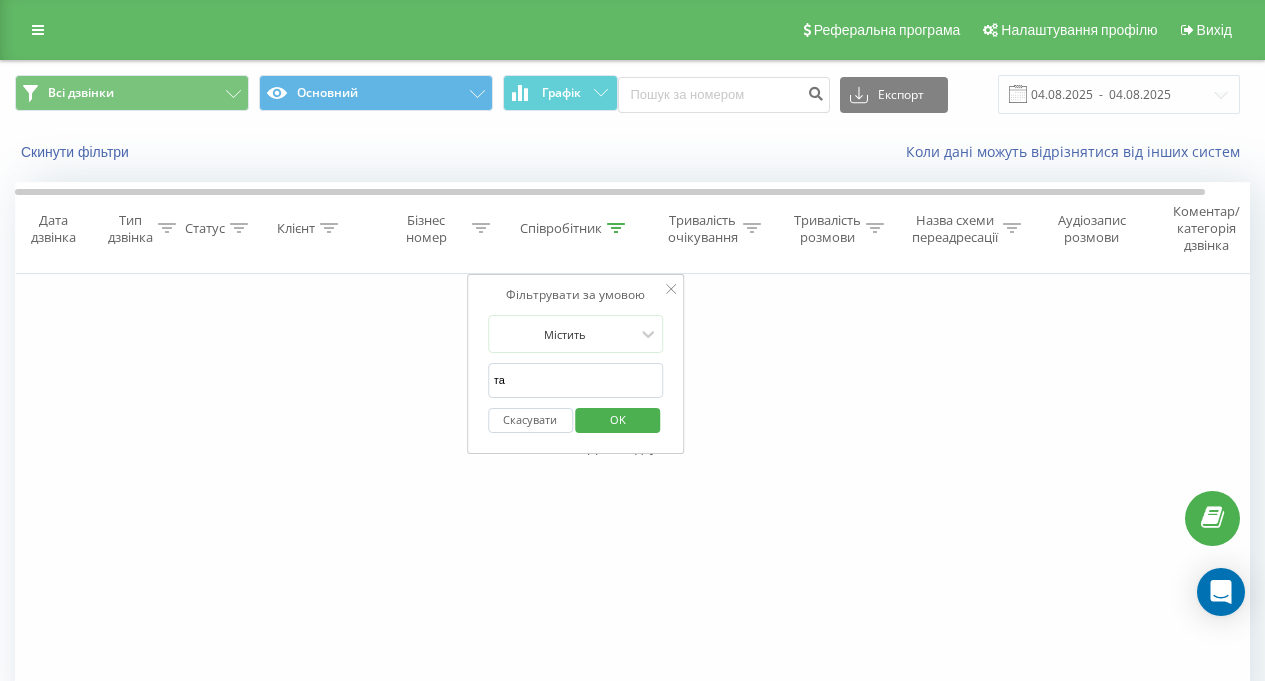 type on "т" 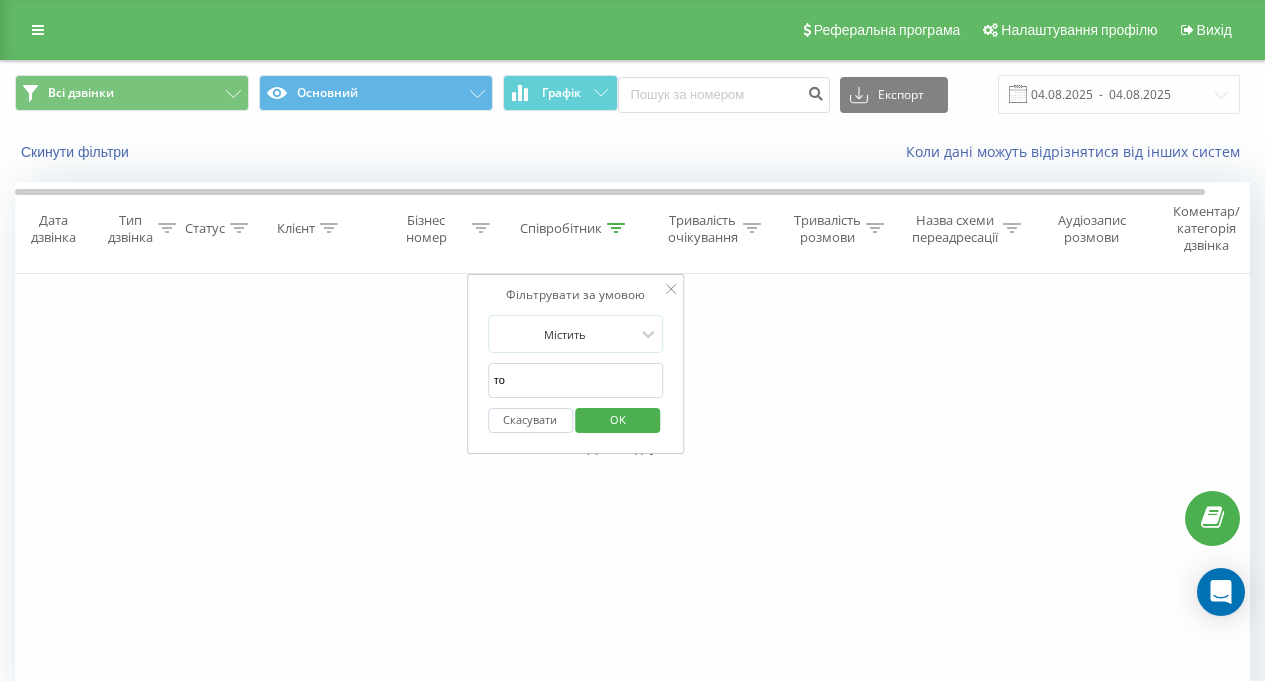 type on "т" 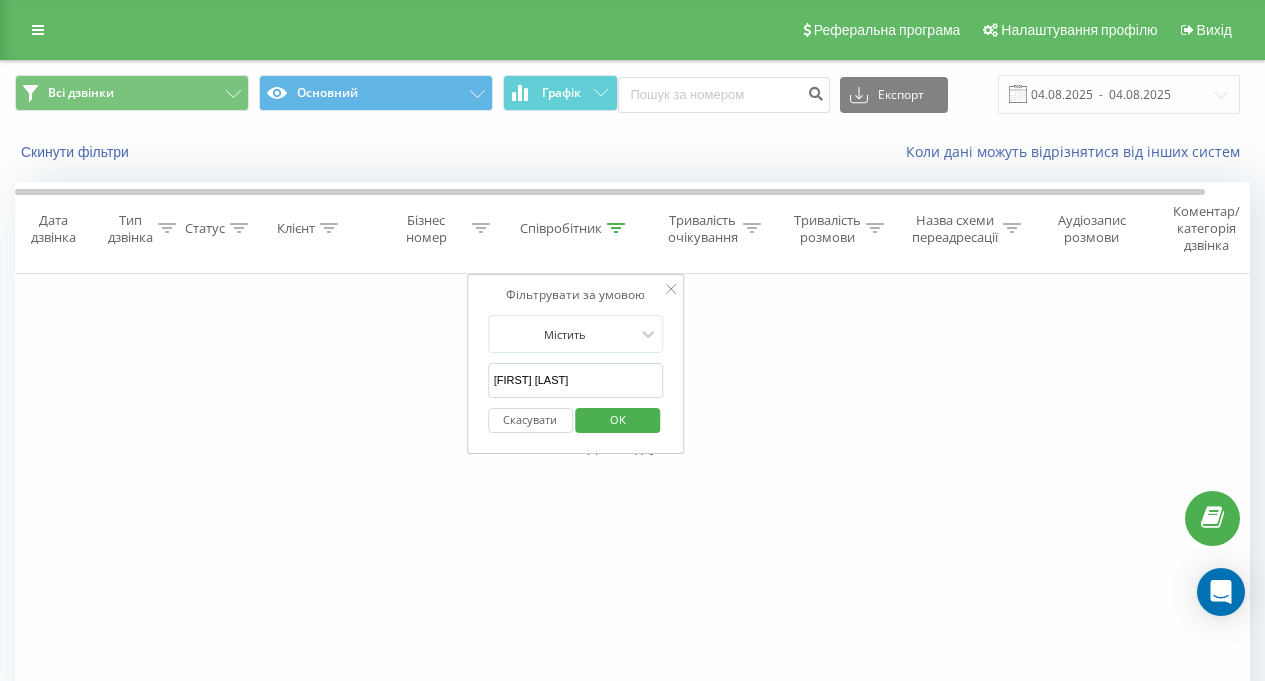 click on "OK" at bounding box center [618, 419] 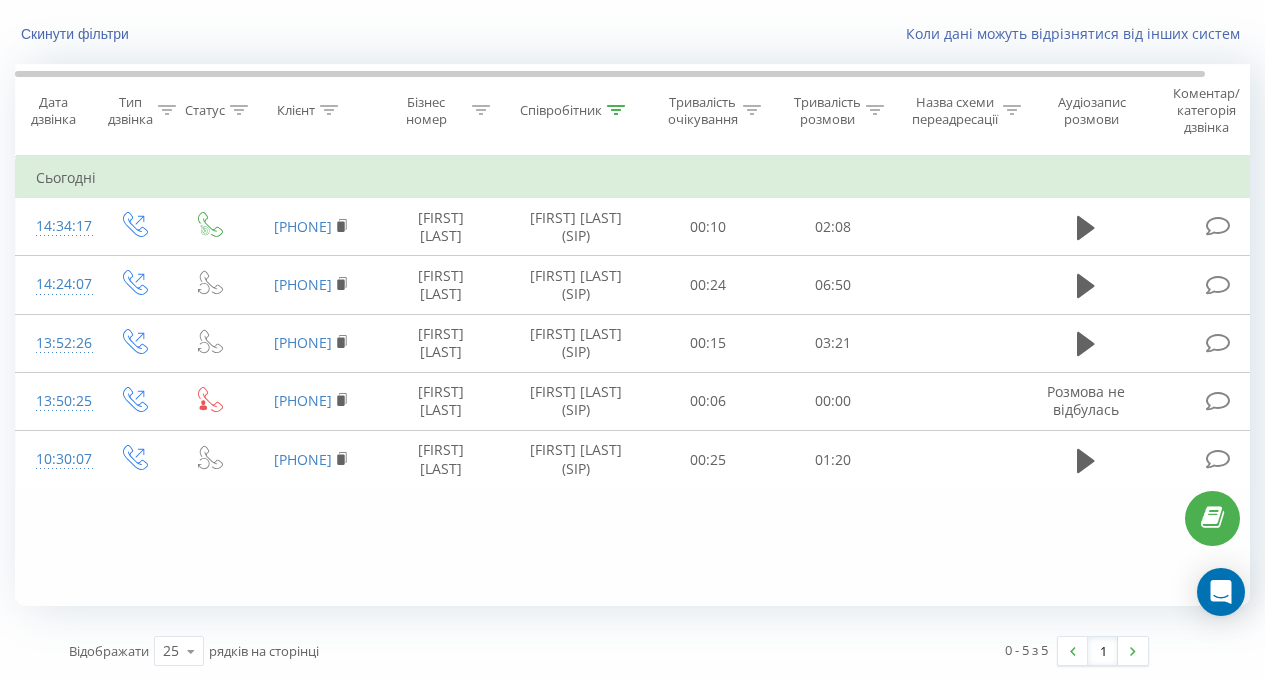 scroll, scrollTop: 0, scrollLeft: 0, axis: both 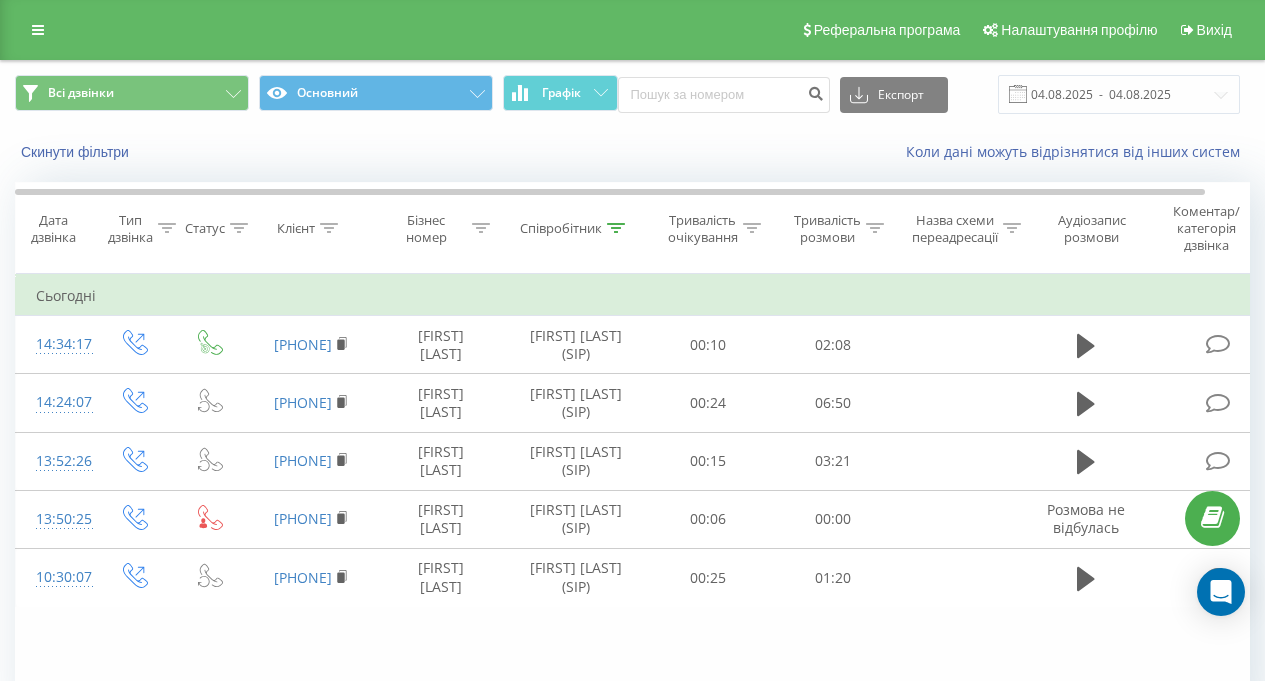 click on "Співробітник" at bounding box center (561, 228) 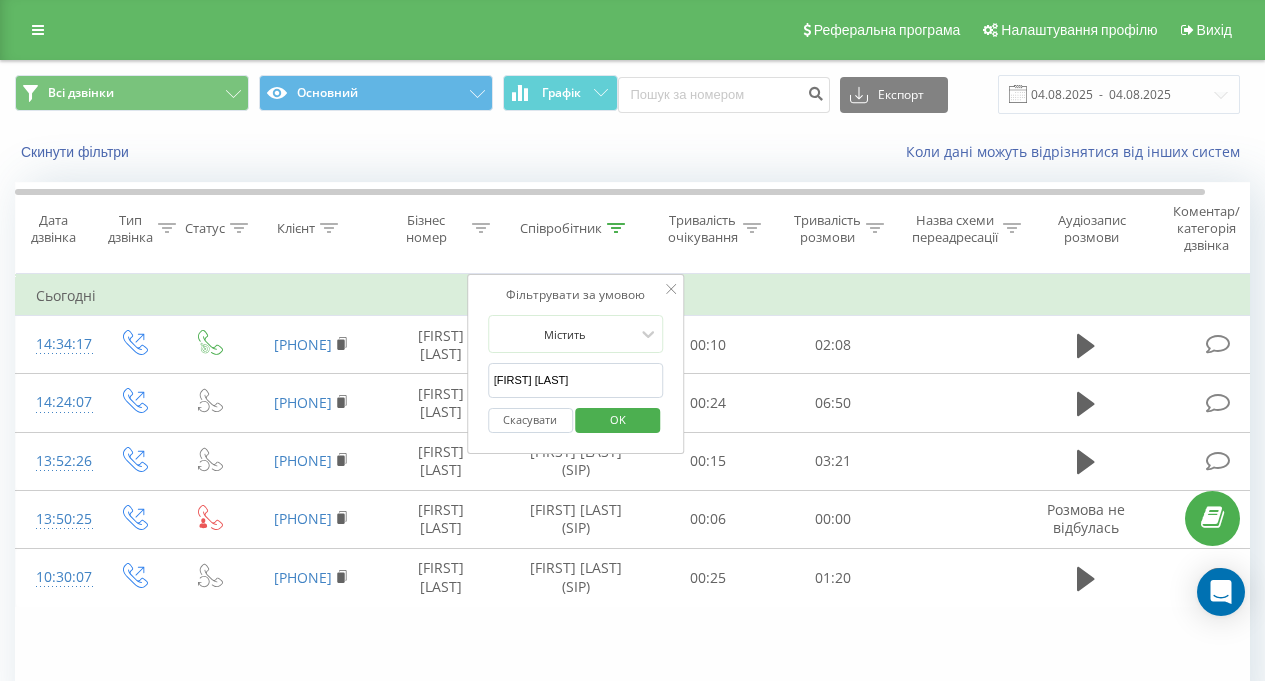 click on "мельник тамара" at bounding box center (576, 380) 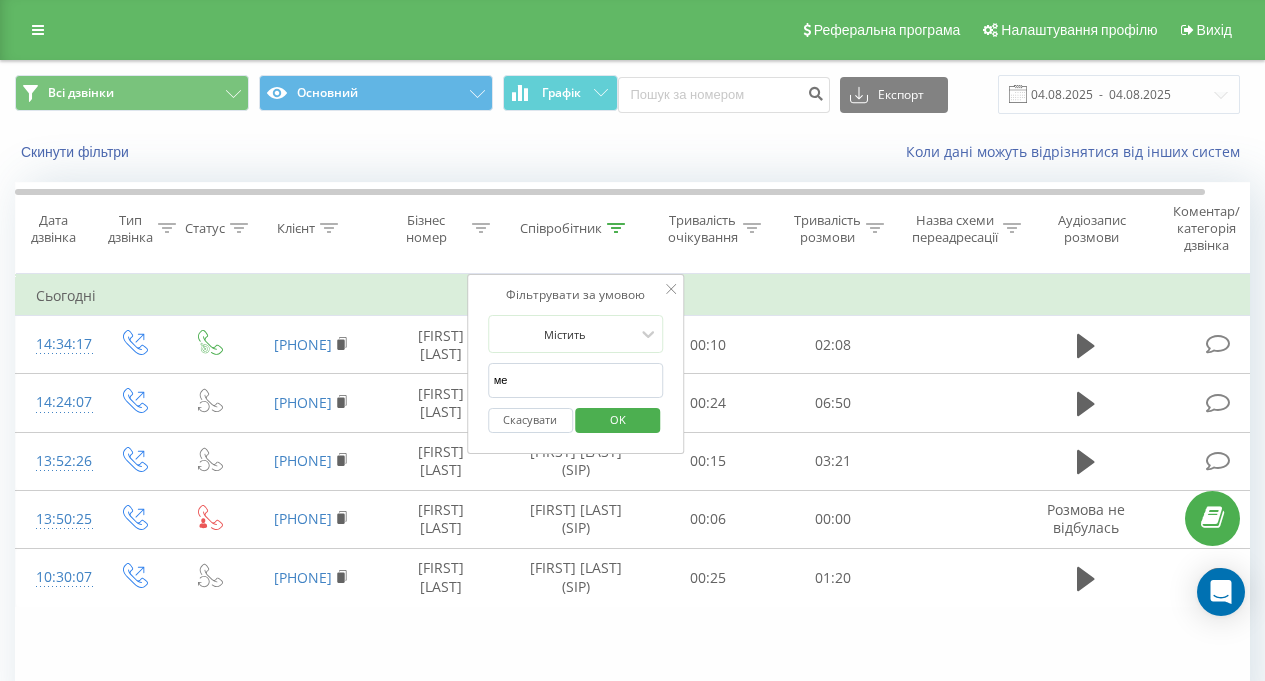 type on "м" 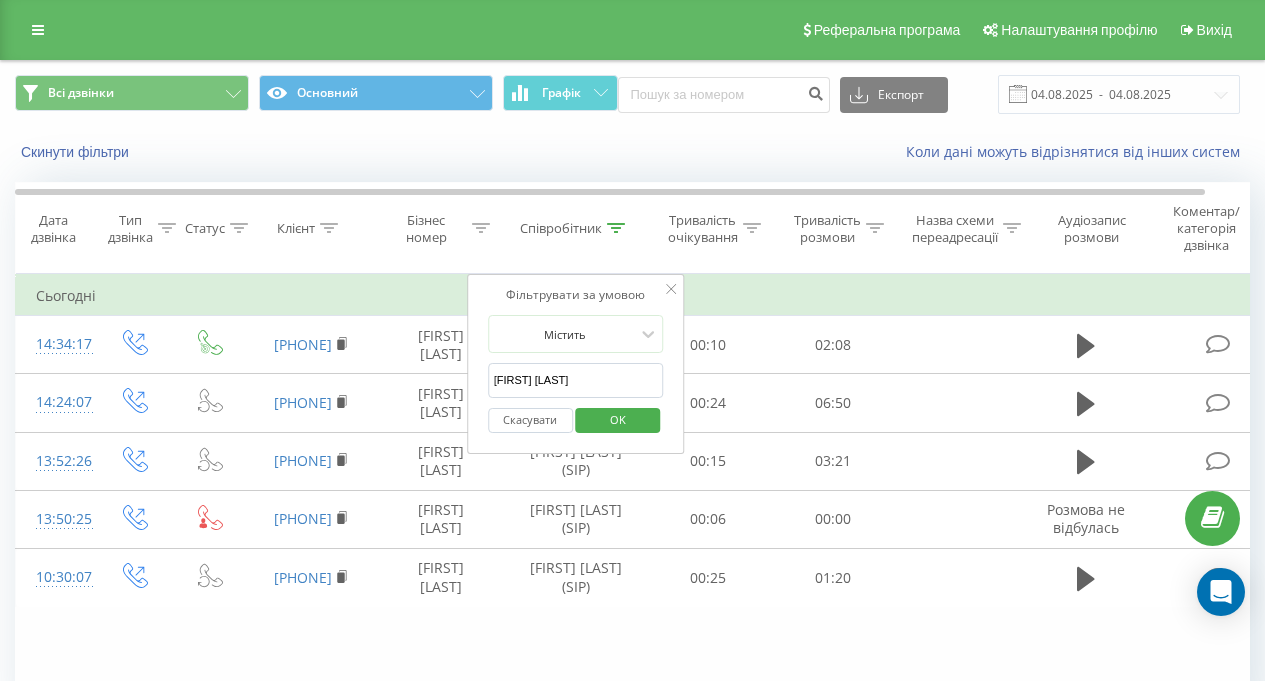 click on "OK" at bounding box center [618, 419] 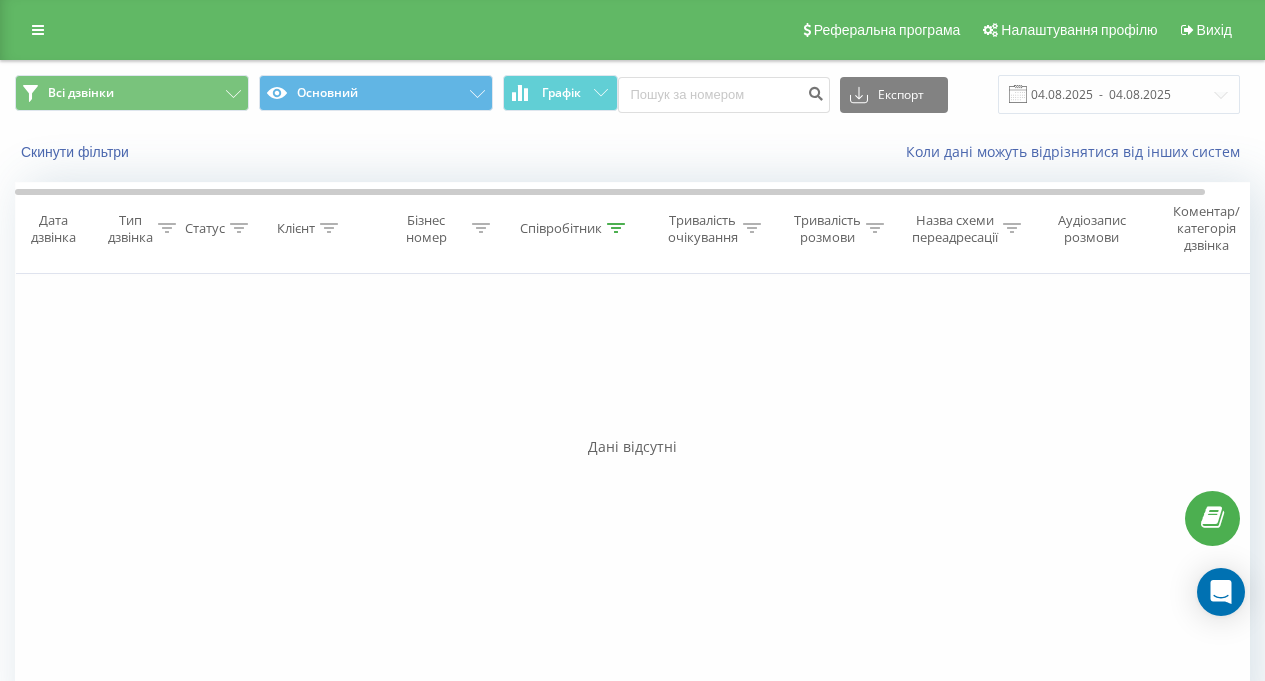 click at bounding box center [616, 228] 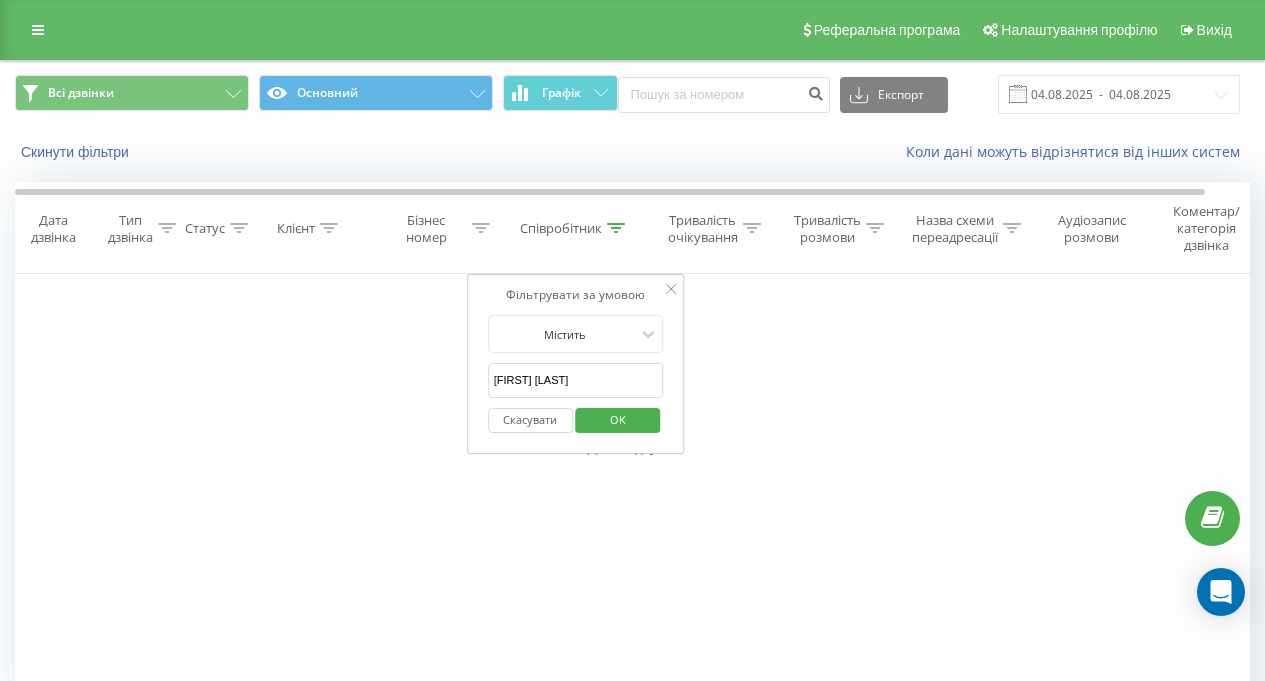click on "жуківець ксенія" at bounding box center [576, 380] 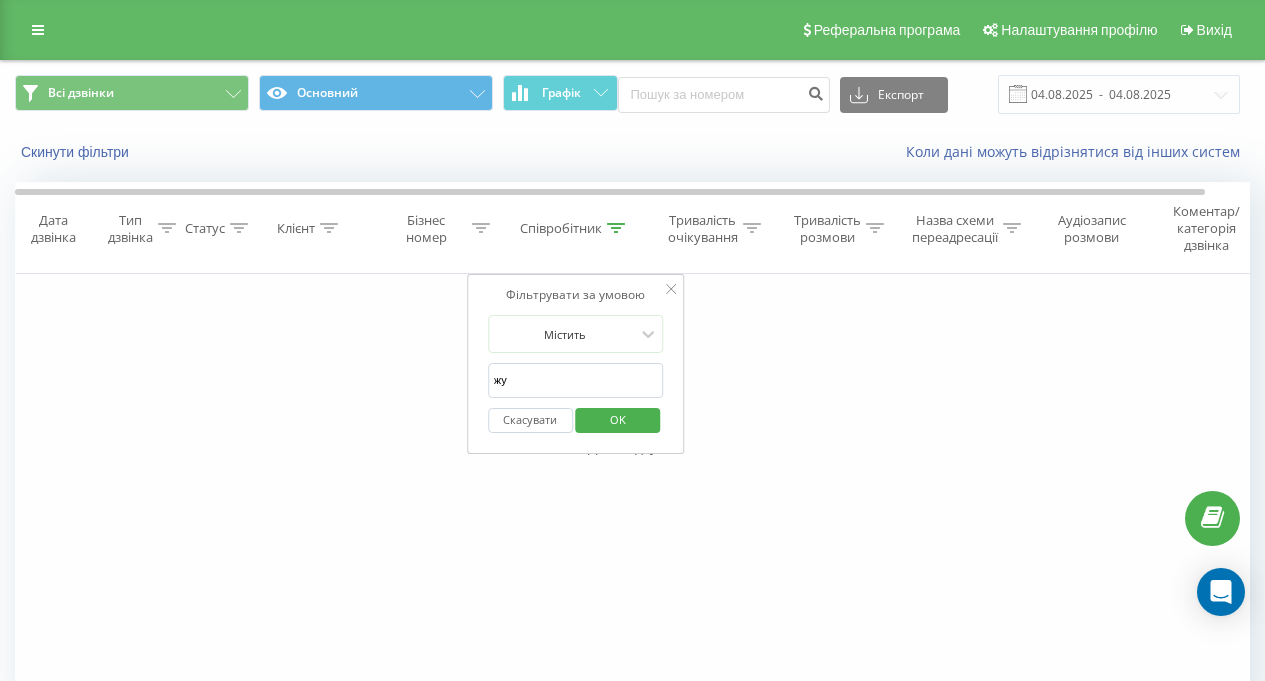 type on "ж" 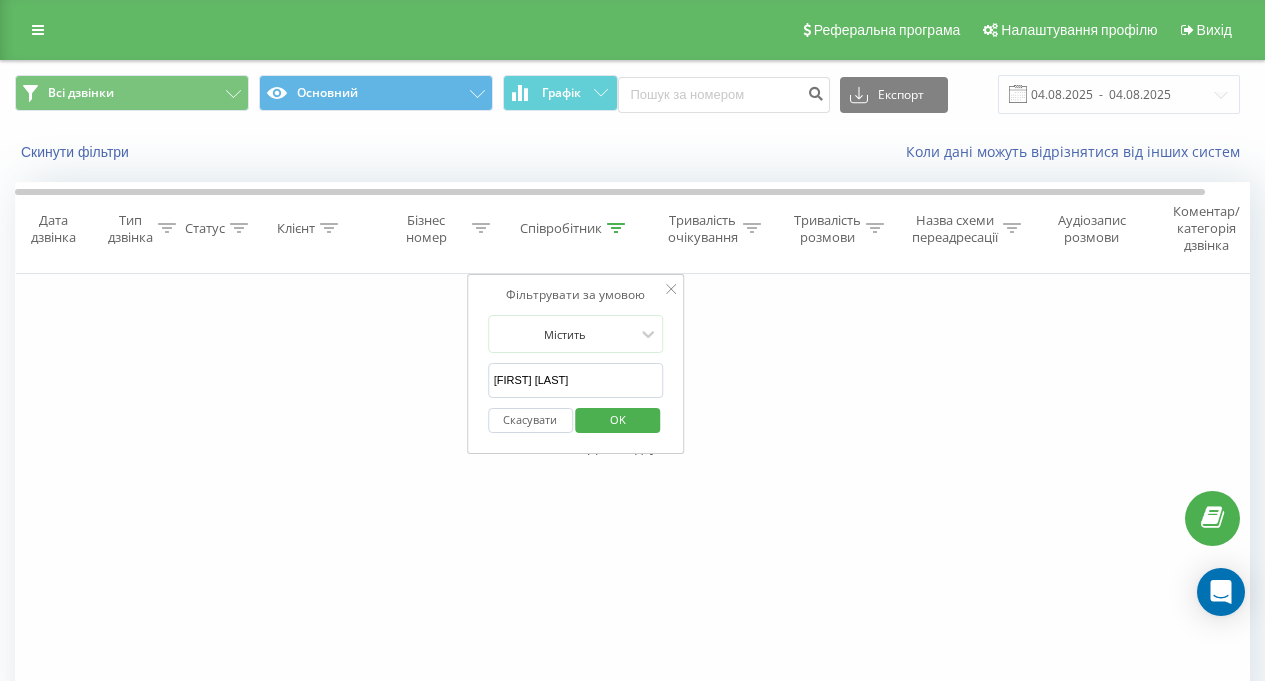 type on "бербен ольга" 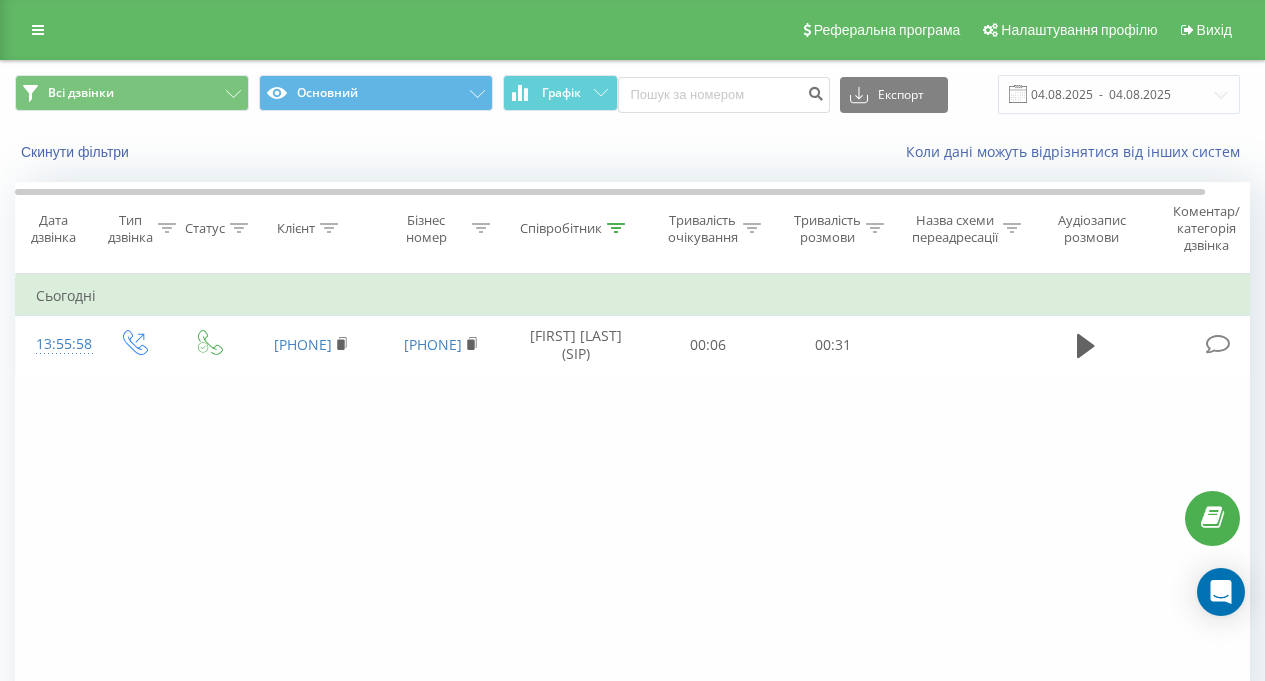click on "Співробітник" at bounding box center [561, 228] 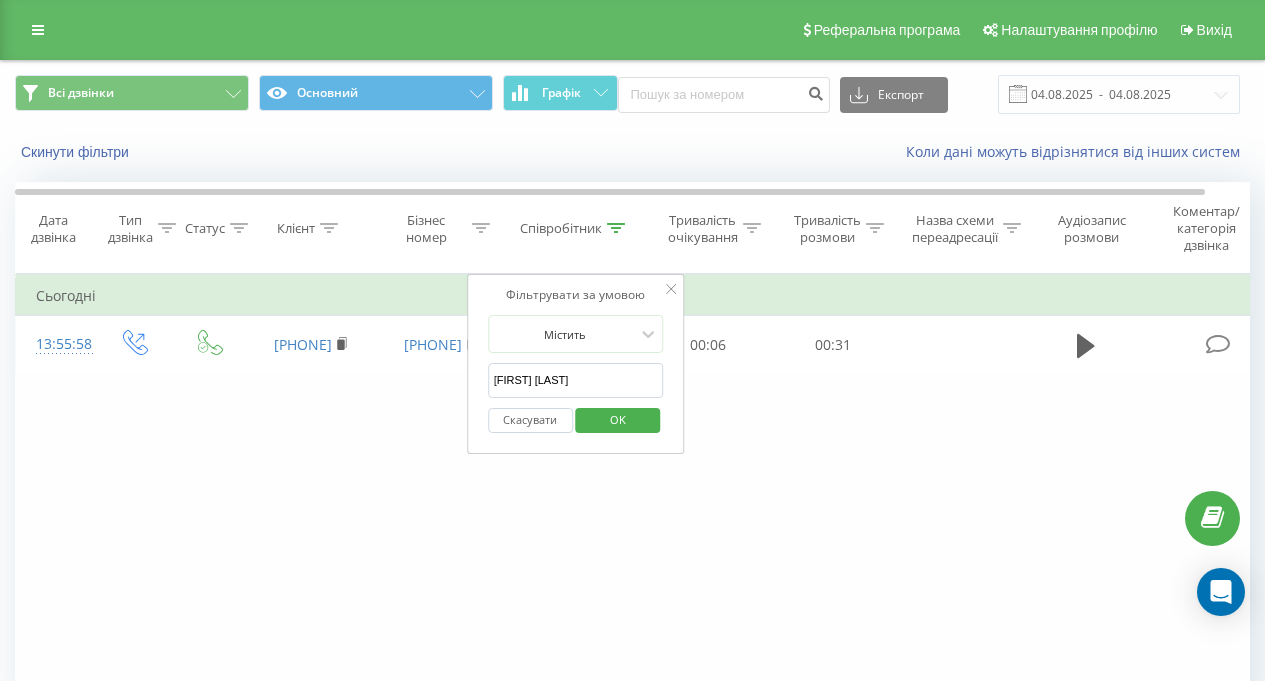 click on "Скасувати" at bounding box center [530, 420] 